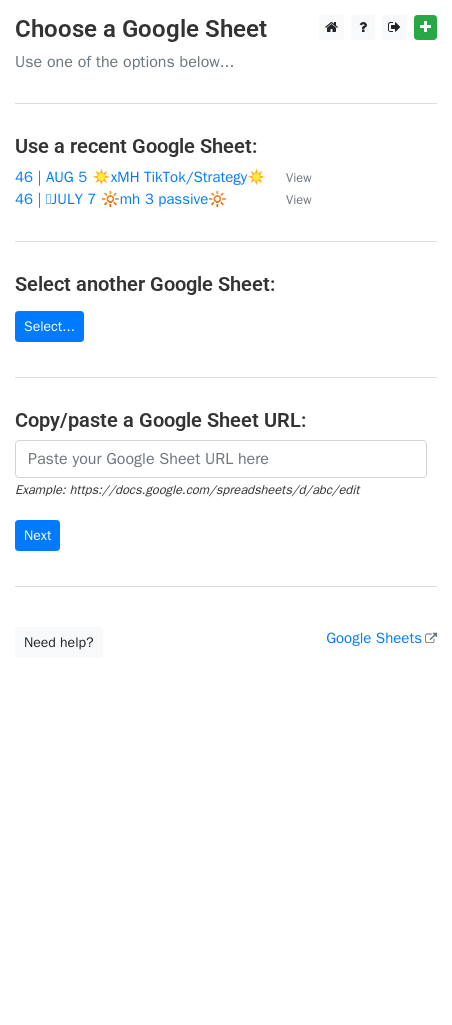 scroll, scrollTop: 0, scrollLeft: 0, axis: both 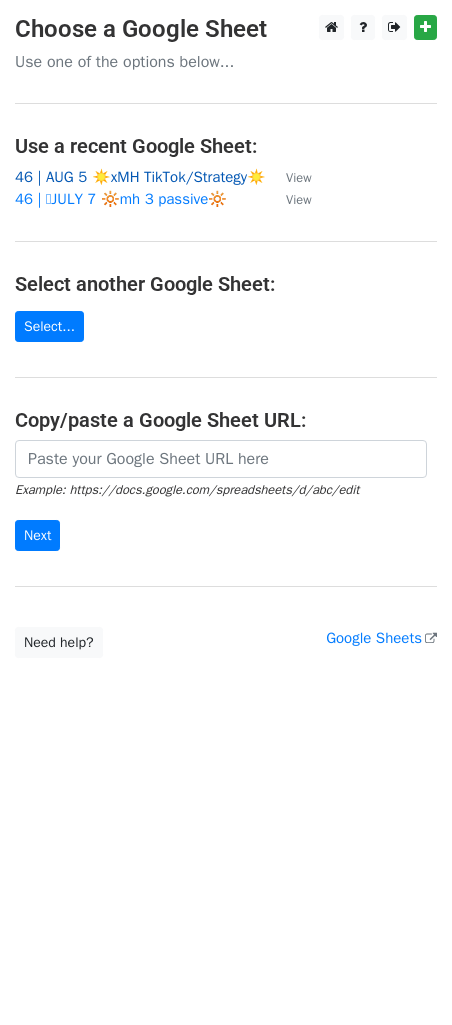 click on "46 | AUG 5 ☀️xMH TikTok/Strategy☀️" at bounding box center [140, 177] 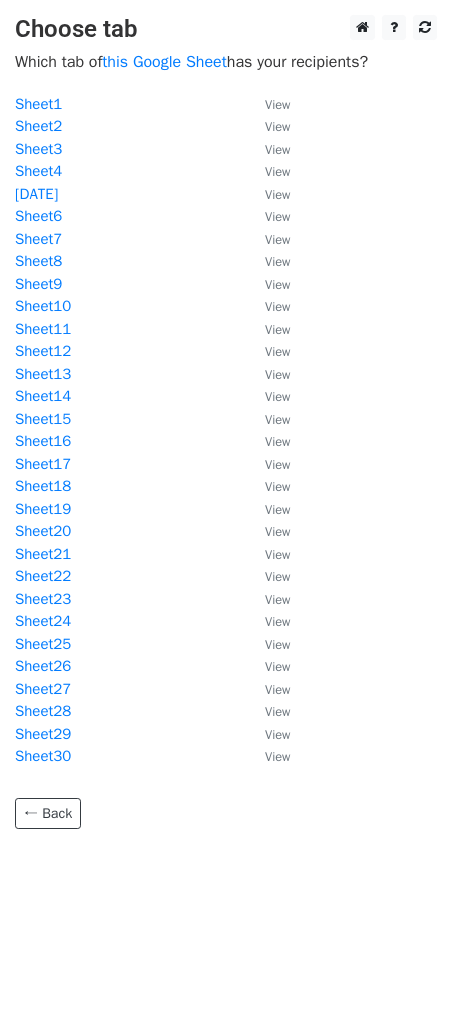 scroll, scrollTop: 0, scrollLeft: 0, axis: both 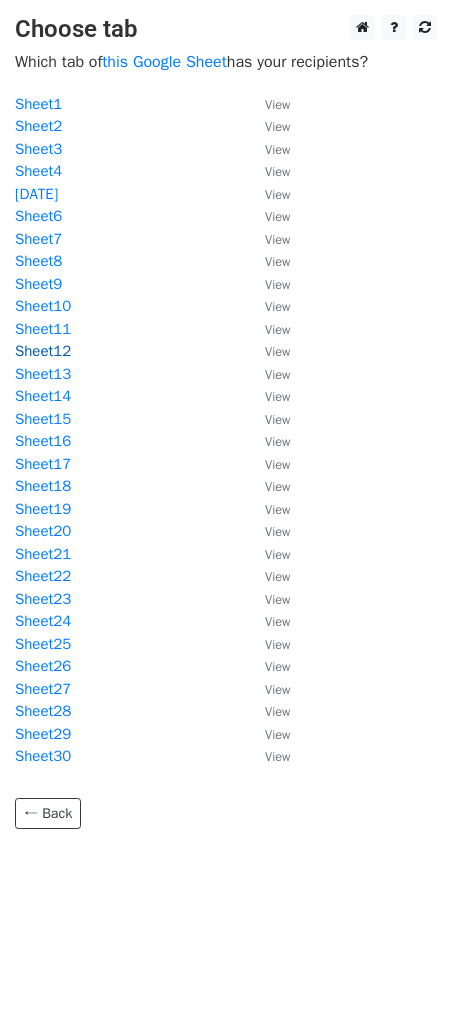 click on "Sheet12" at bounding box center (43, 351) 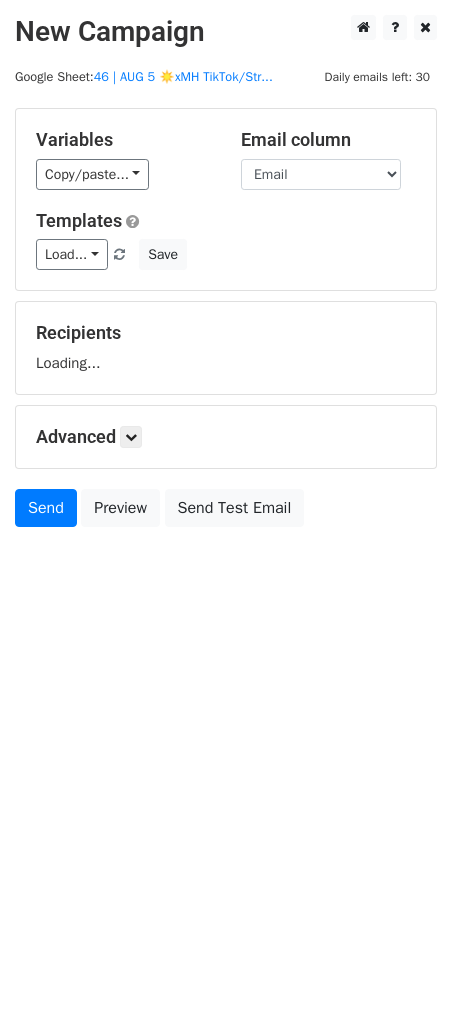 scroll, scrollTop: 0, scrollLeft: 0, axis: both 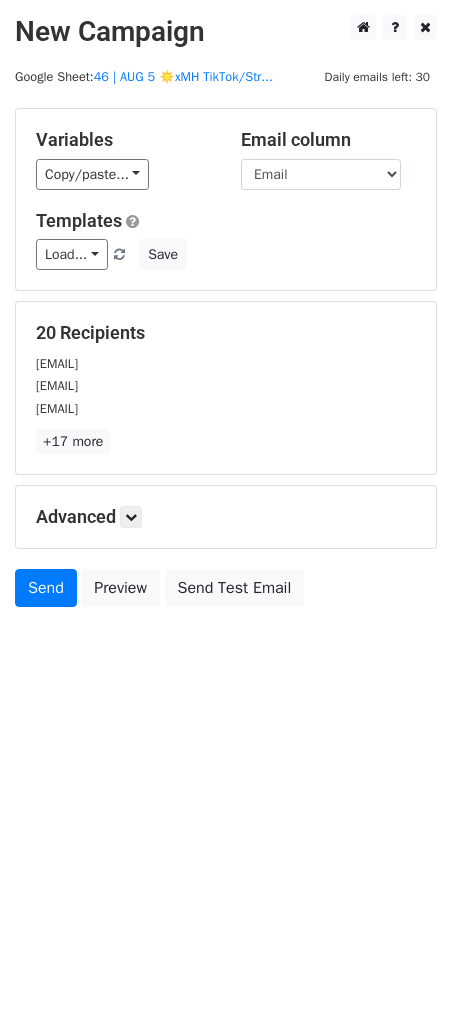 click on "Load..." at bounding box center [72, 254] 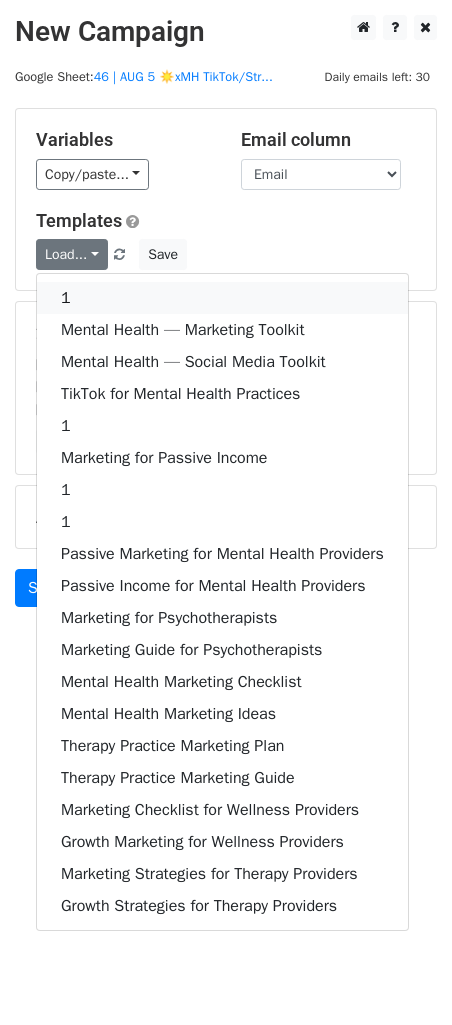 click on "1" at bounding box center [222, 298] 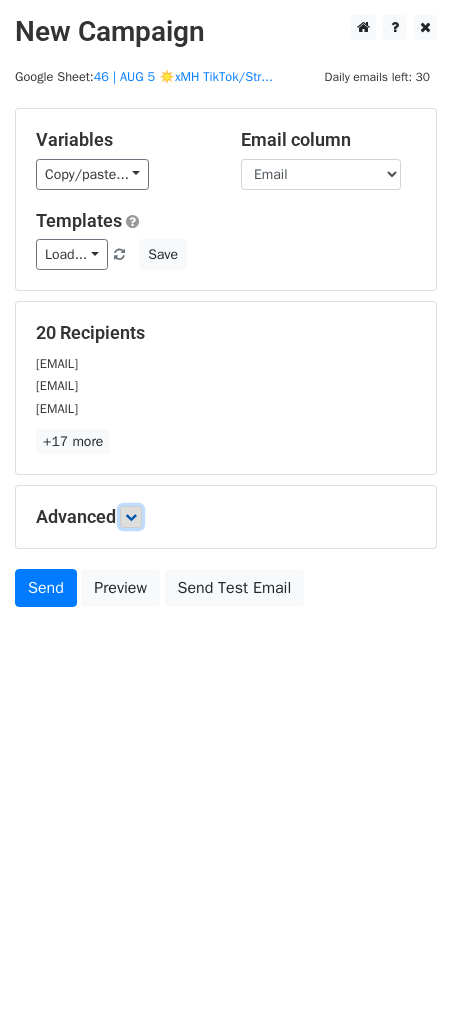 click at bounding box center (131, 517) 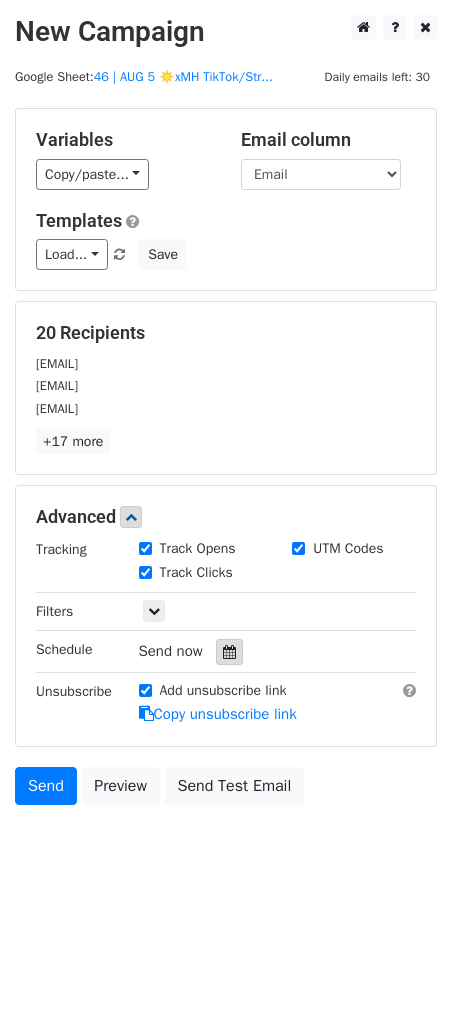 click at bounding box center (229, 652) 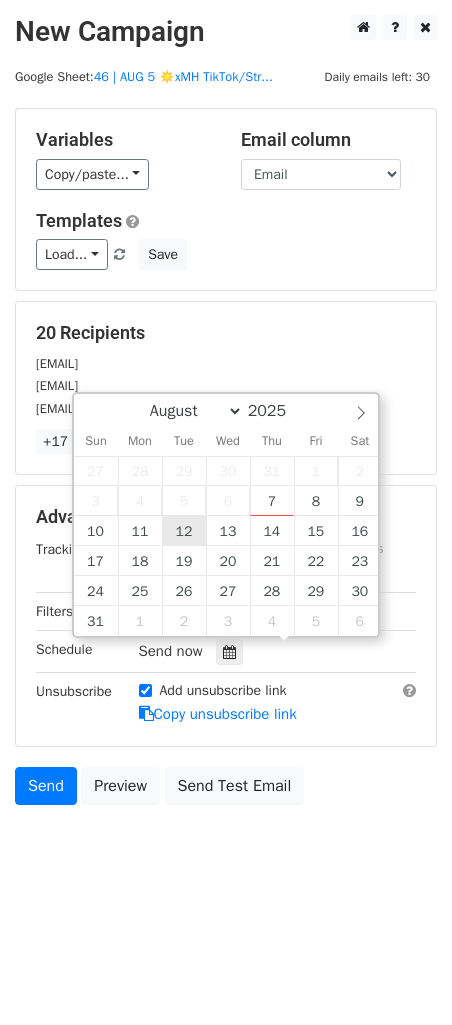 type on "2025-08-12 12:00" 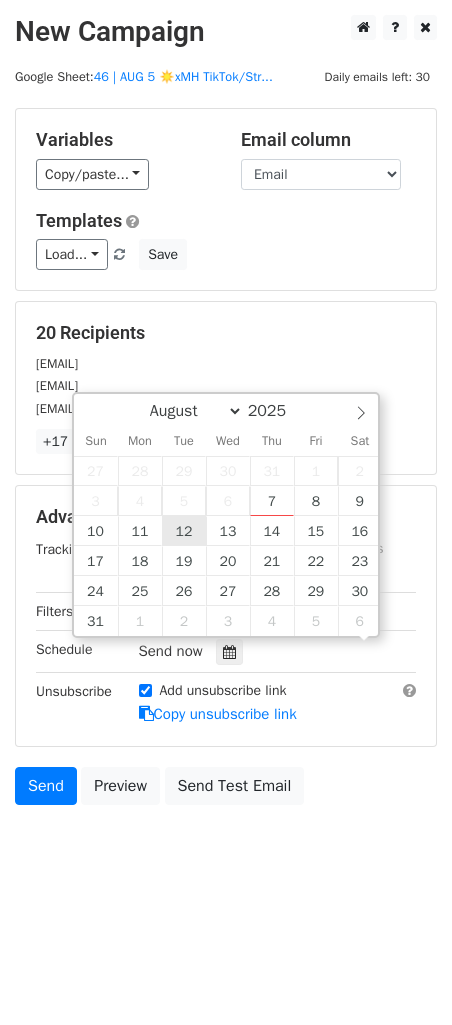 scroll, scrollTop: 0, scrollLeft: 0, axis: both 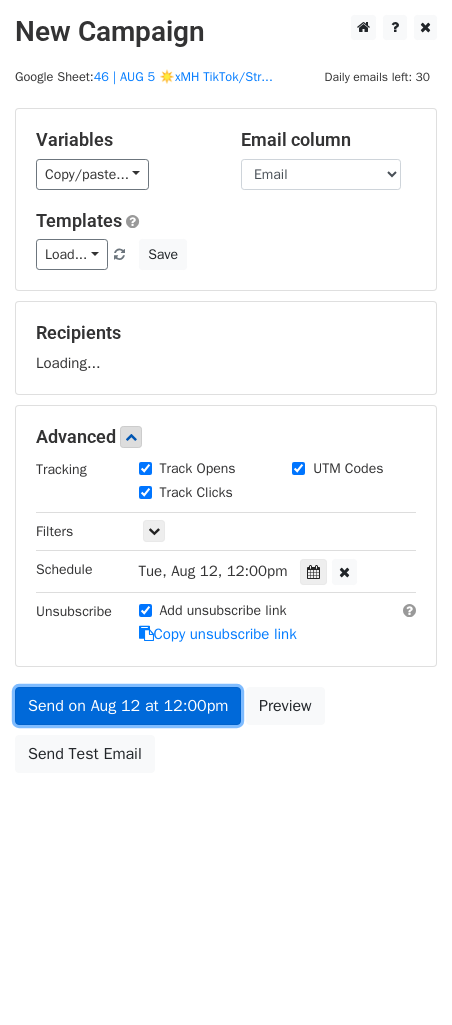 click on "Send on Aug 12 at 12:00pm" at bounding box center (128, 706) 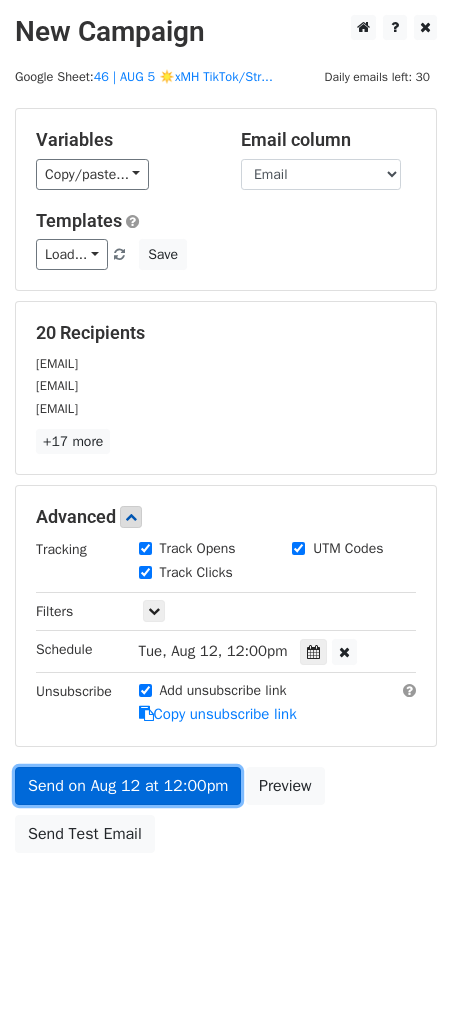 click on "Send on Aug 12 at 12:00pm" at bounding box center (128, 786) 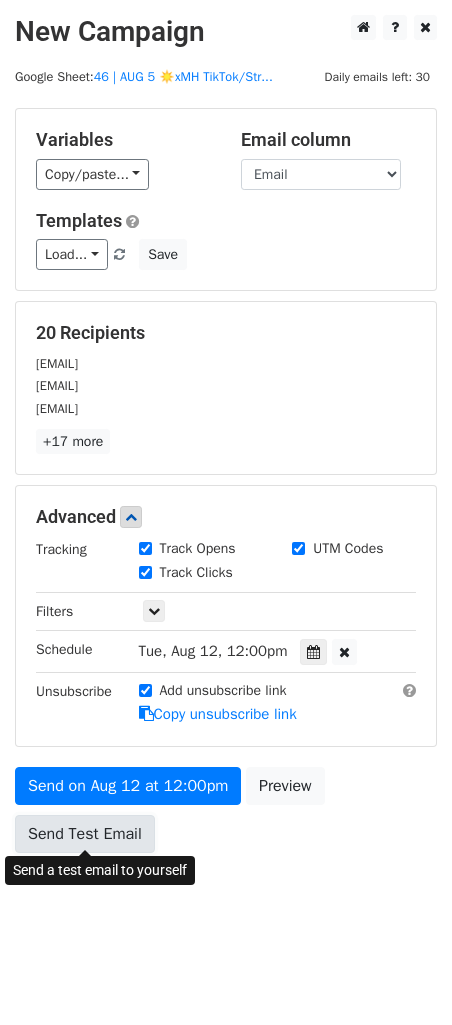click on "Send Test Email" at bounding box center [85, 834] 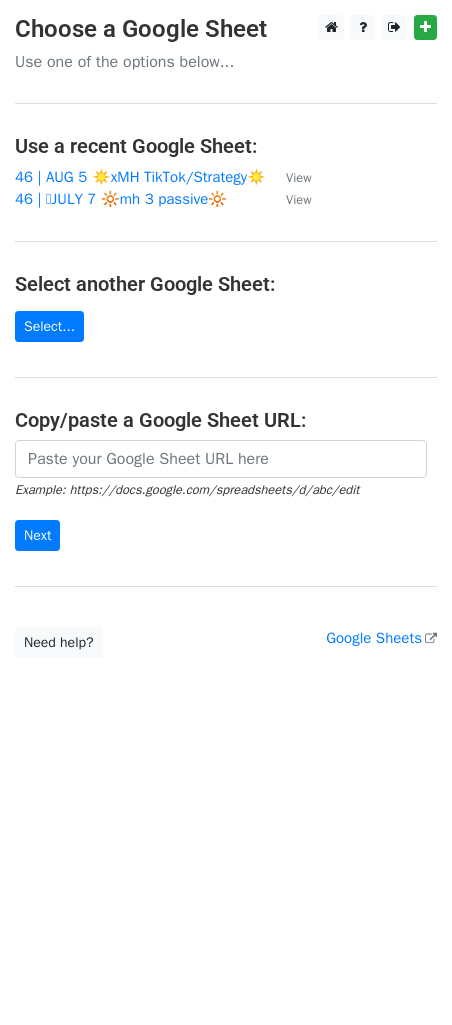scroll, scrollTop: 0, scrollLeft: 0, axis: both 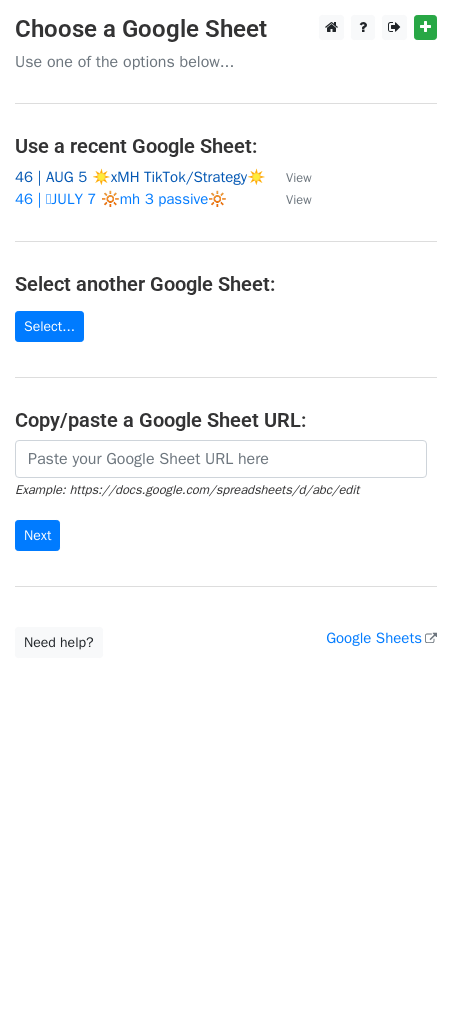 click on "46 | AUG 5 ☀️xMH TikTok/Strategy☀️" at bounding box center [140, 177] 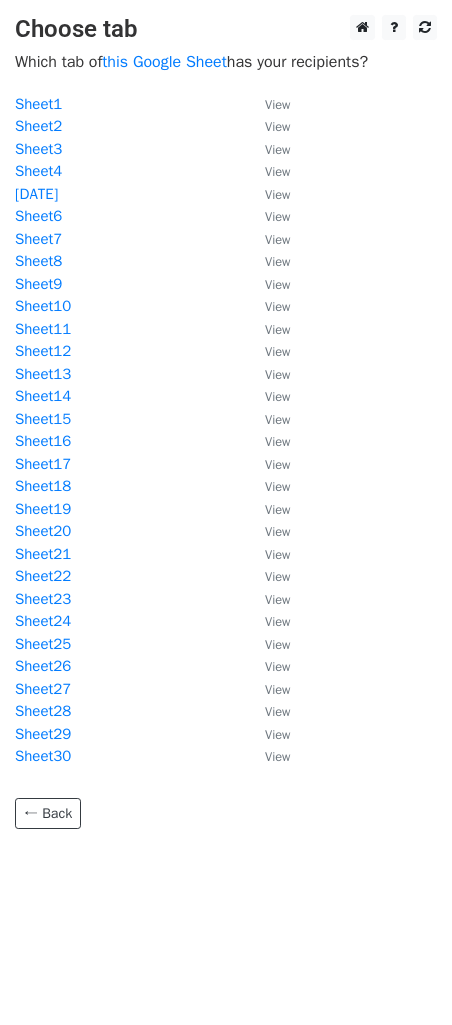 scroll, scrollTop: 0, scrollLeft: 0, axis: both 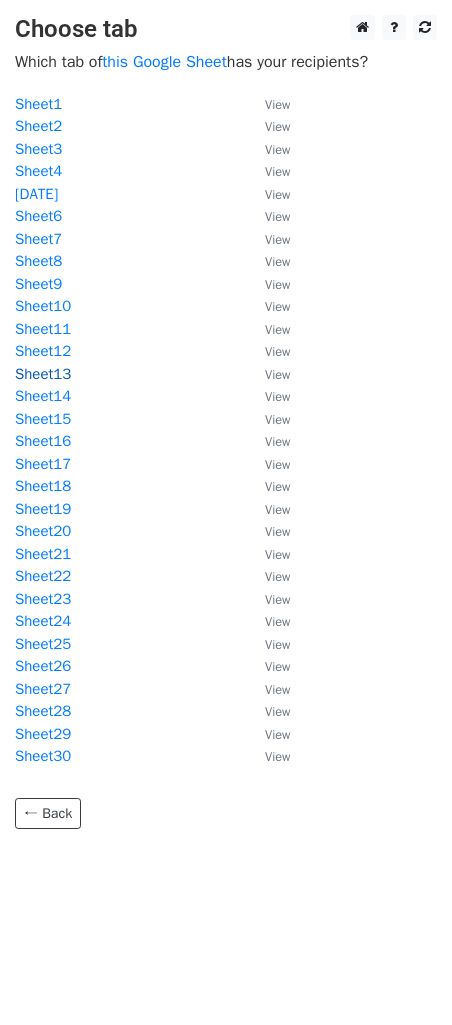 click on "Sheet13" at bounding box center [43, 374] 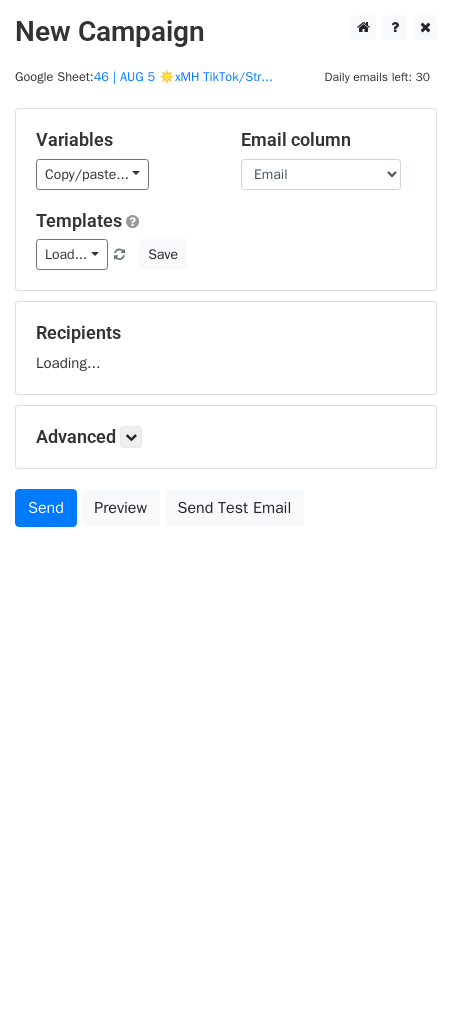 scroll, scrollTop: 0, scrollLeft: 0, axis: both 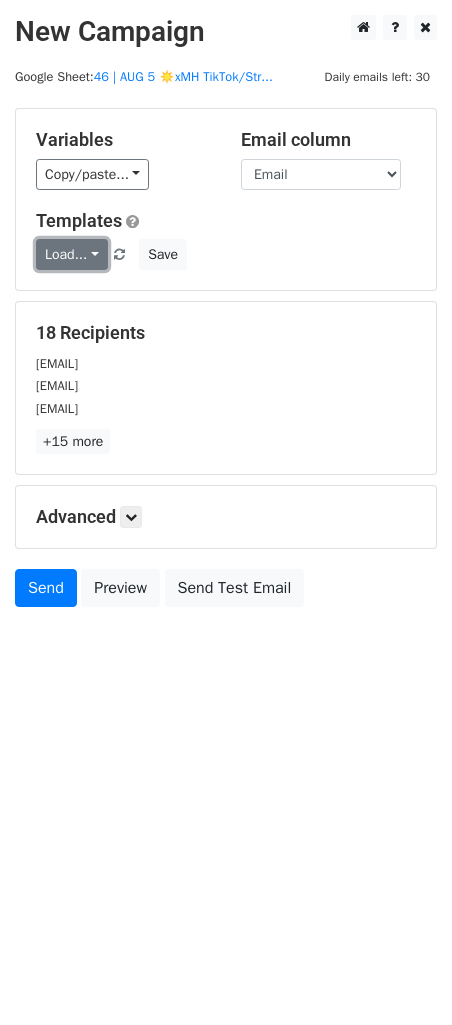 click on "Load..." at bounding box center (72, 254) 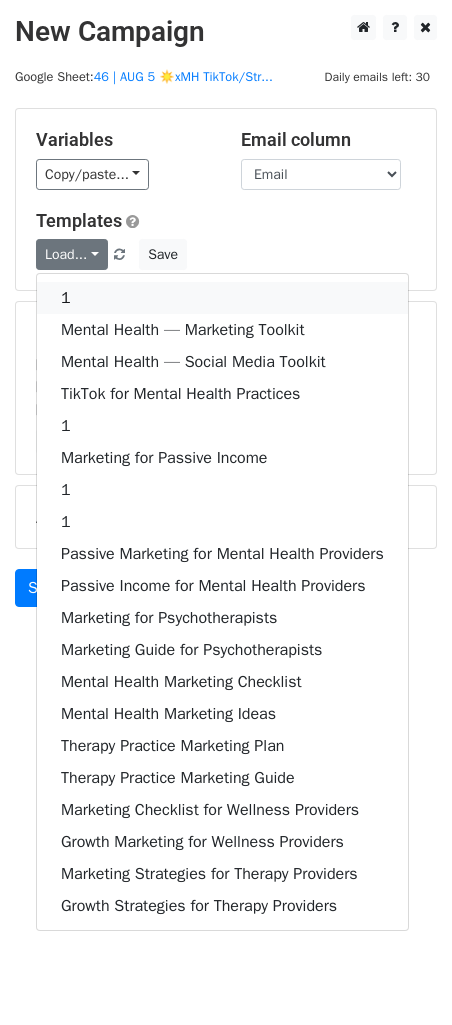 click on "1" at bounding box center [222, 298] 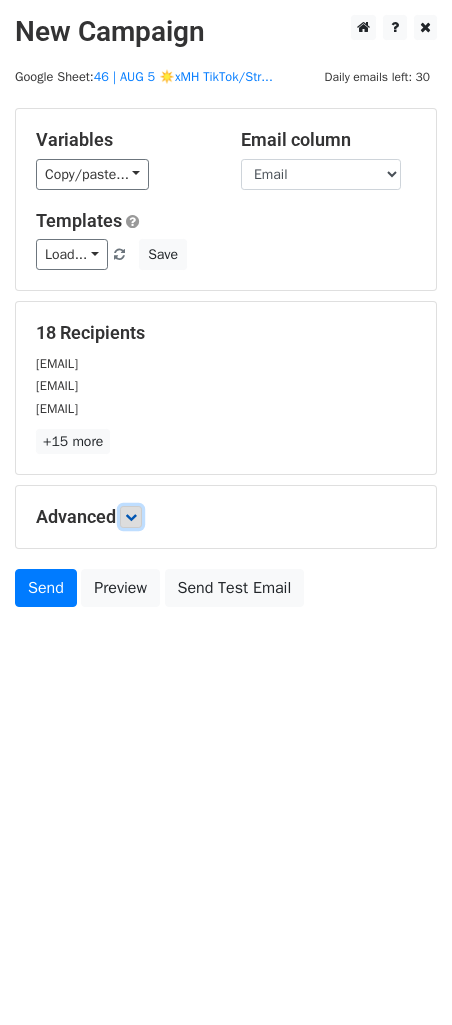 click at bounding box center (131, 517) 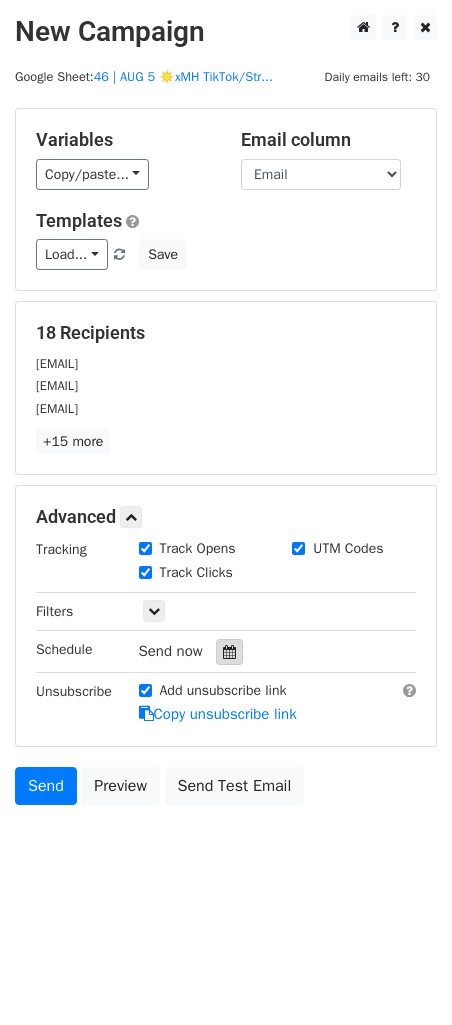 click at bounding box center [229, 652] 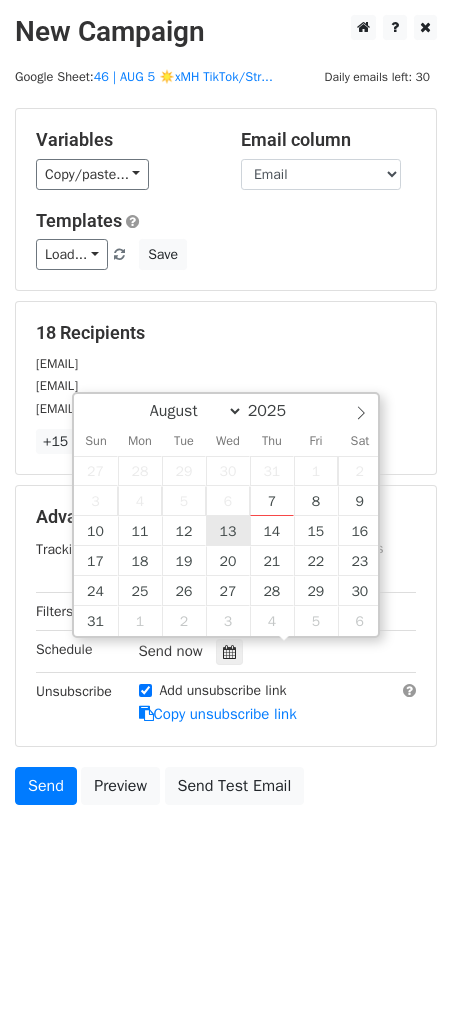 type on "2025-08-13 12:00" 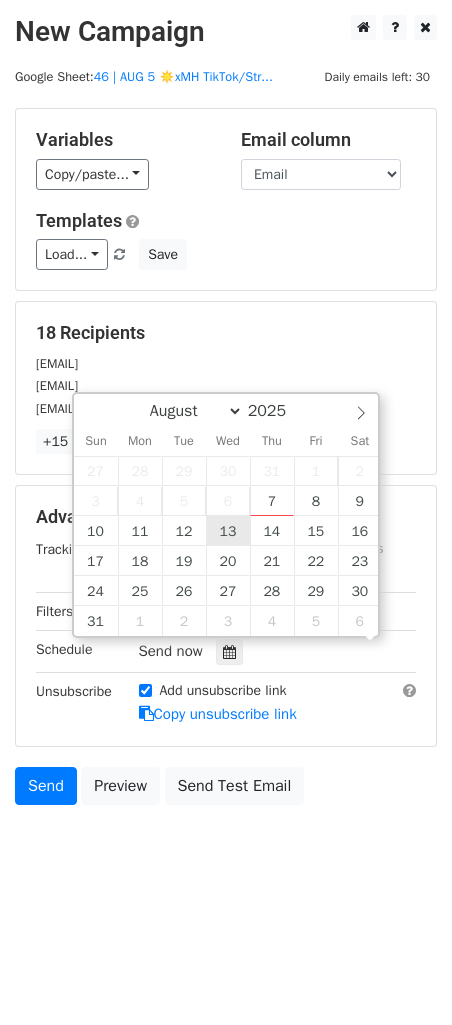 scroll, scrollTop: 0, scrollLeft: 0, axis: both 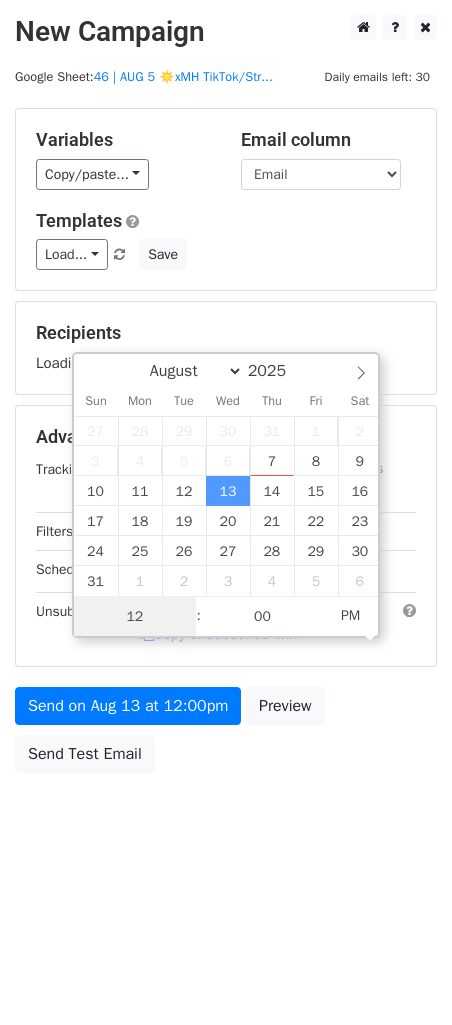 type on "2" 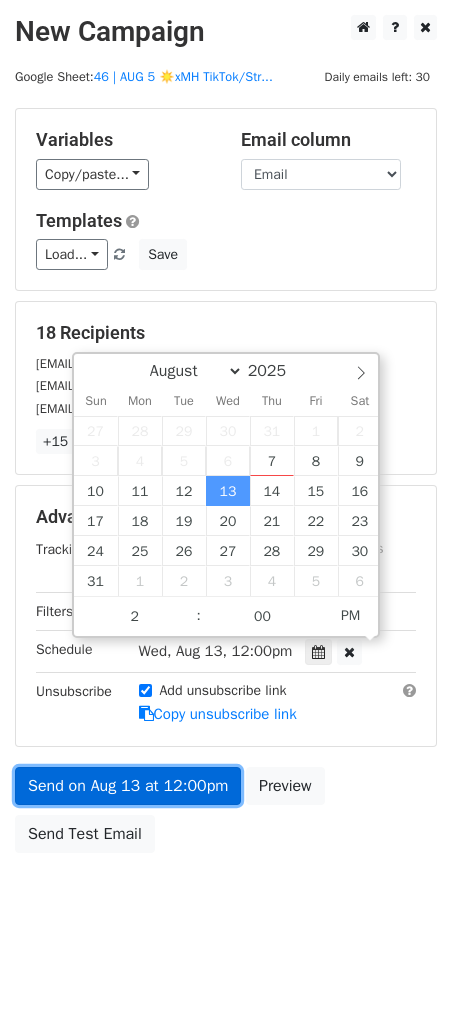 type on "2025-08-13 14:00" 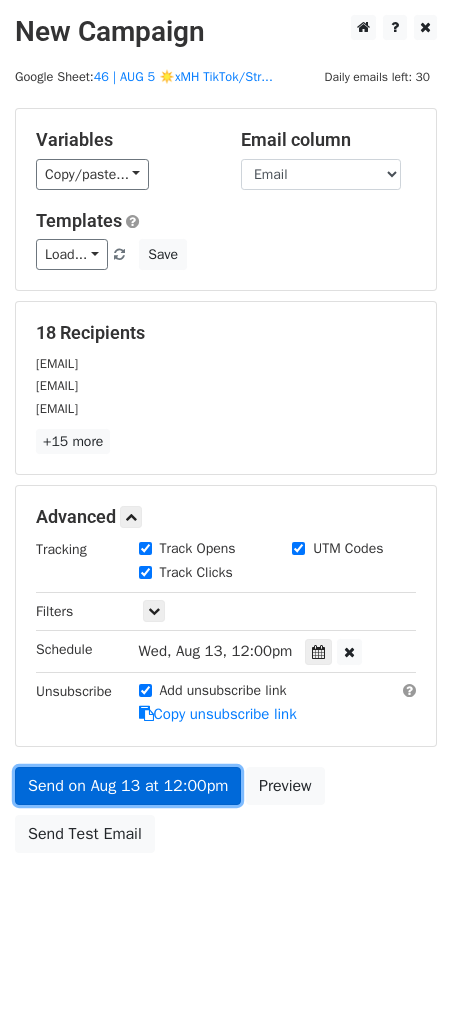 click on "Send on Aug 13 at 12:00pm" at bounding box center [128, 786] 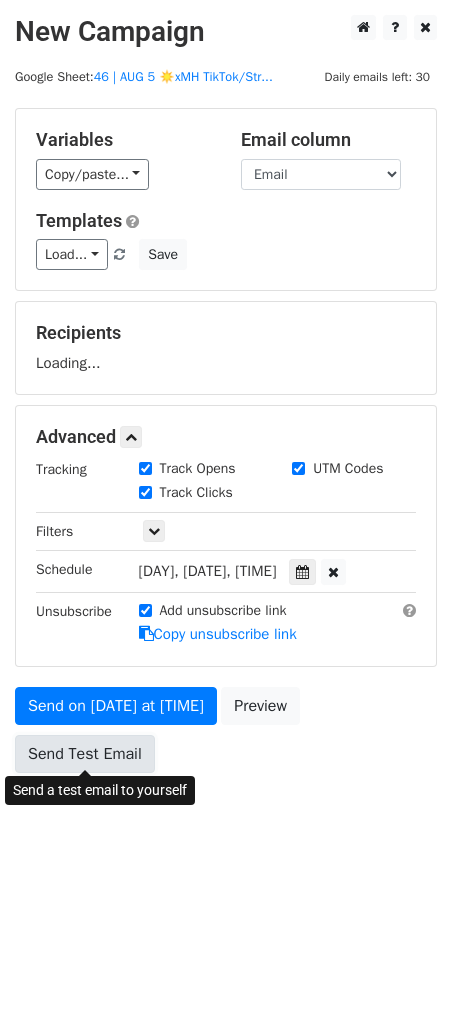 click on "Send Test Email" at bounding box center [85, 754] 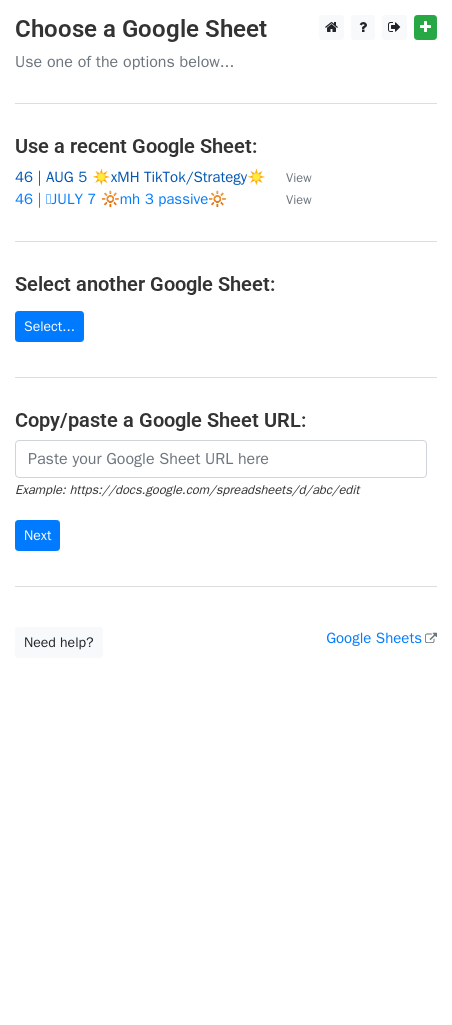 scroll, scrollTop: 0, scrollLeft: 0, axis: both 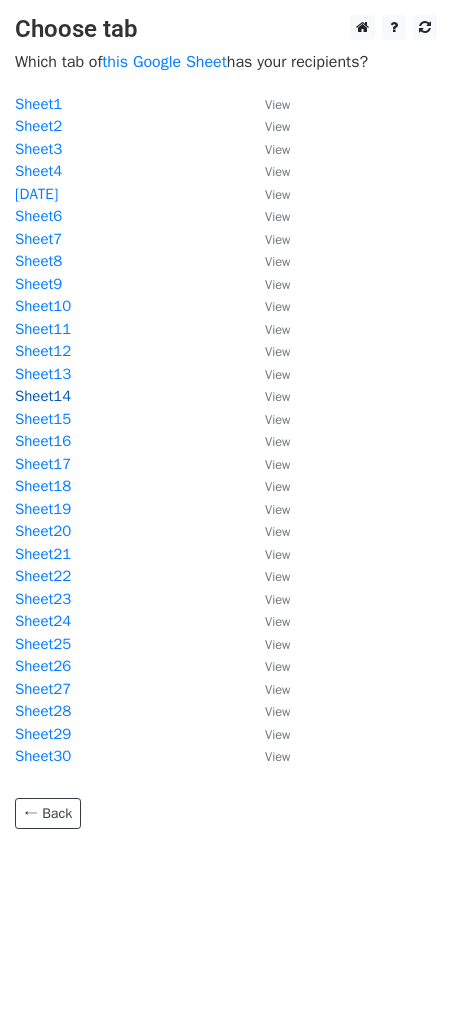 click on "Sheet14" at bounding box center (43, 396) 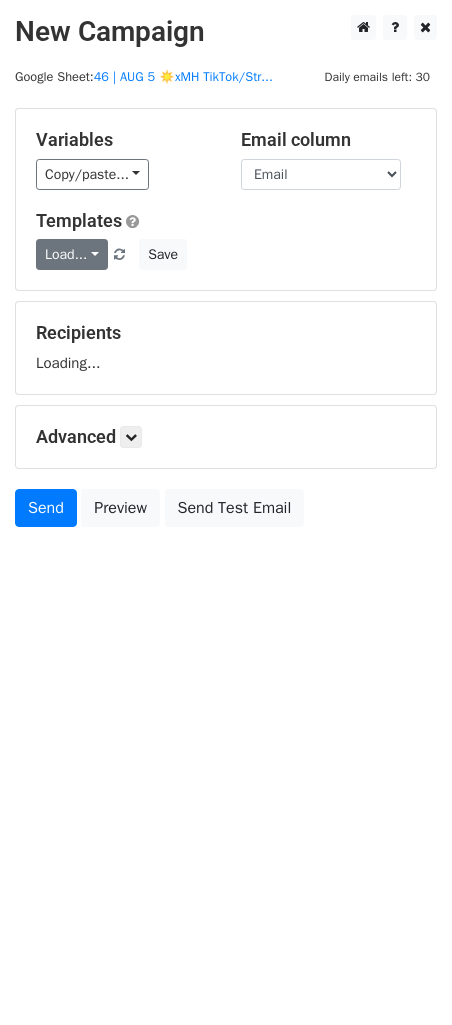 scroll, scrollTop: 0, scrollLeft: 0, axis: both 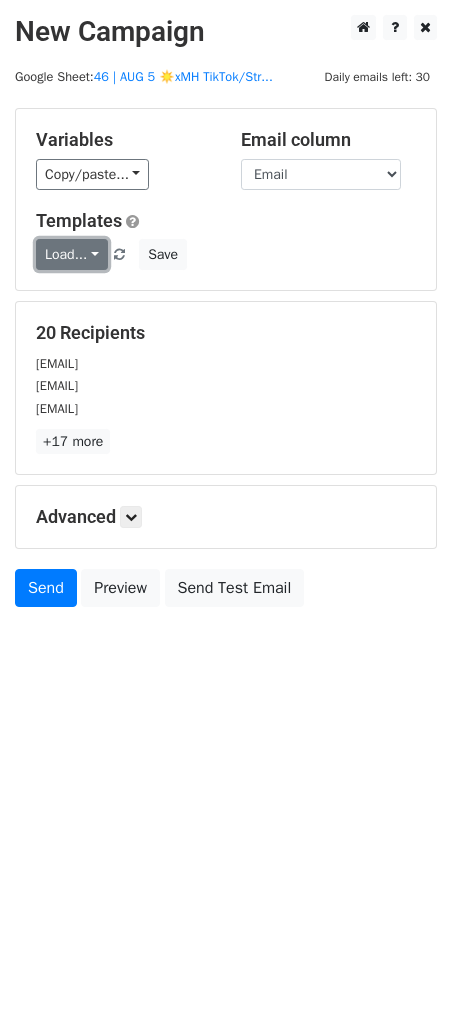 click on "Load..." at bounding box center (72, 254) 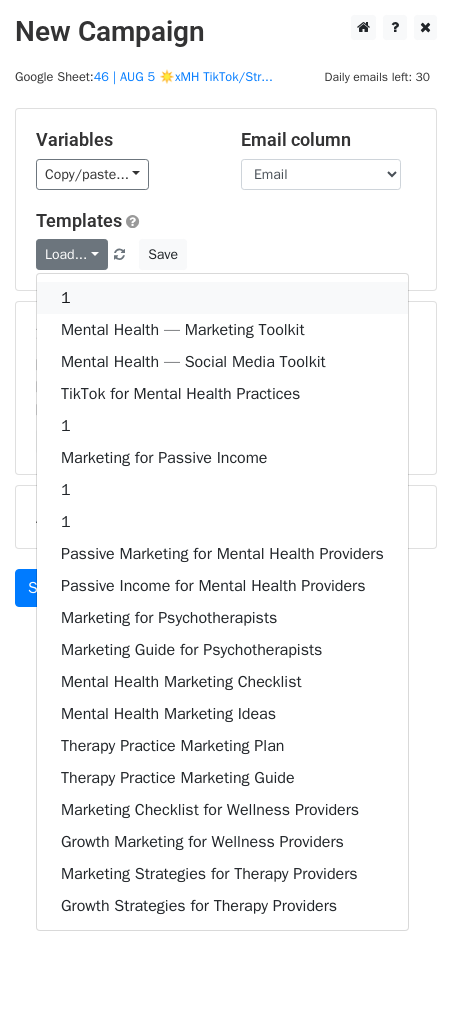 click on "1" at bounding box center [222, 298] 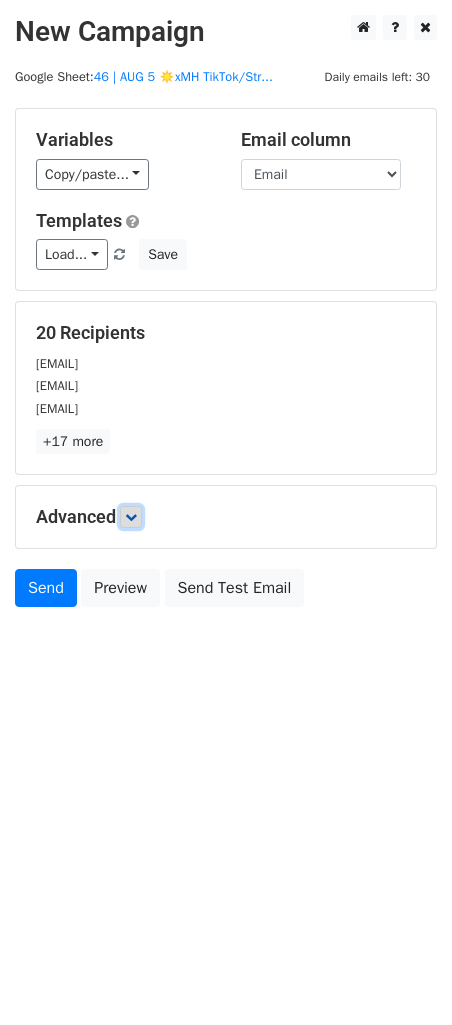 click at bounding box center [131, 517] 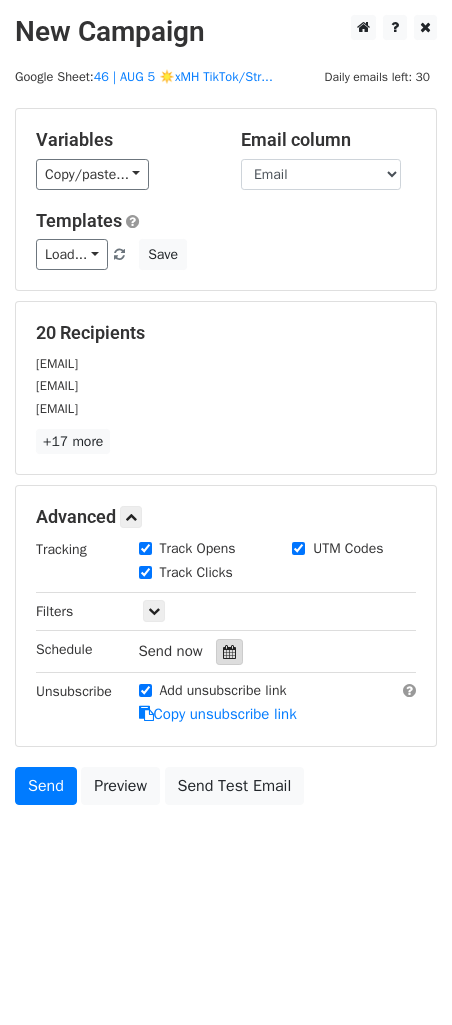 click at bounding box center [229, 652] 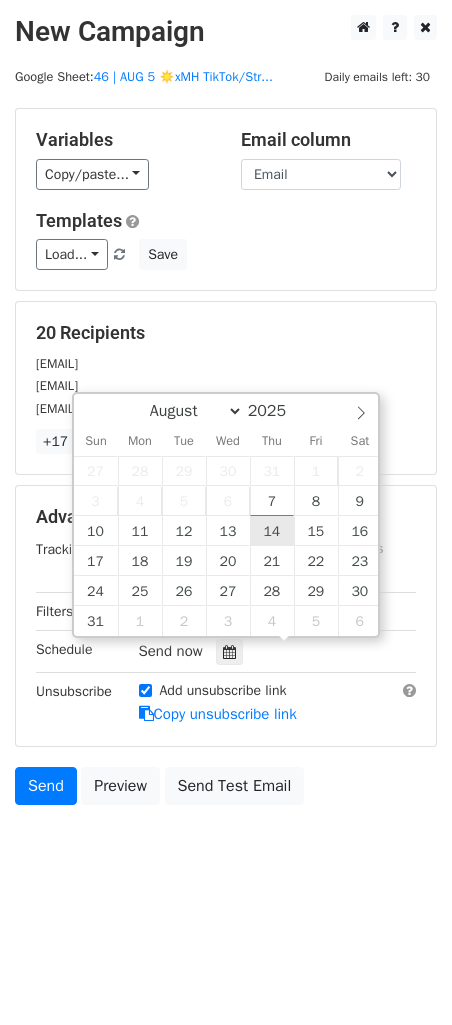 type on "2025-08-14 12:00" 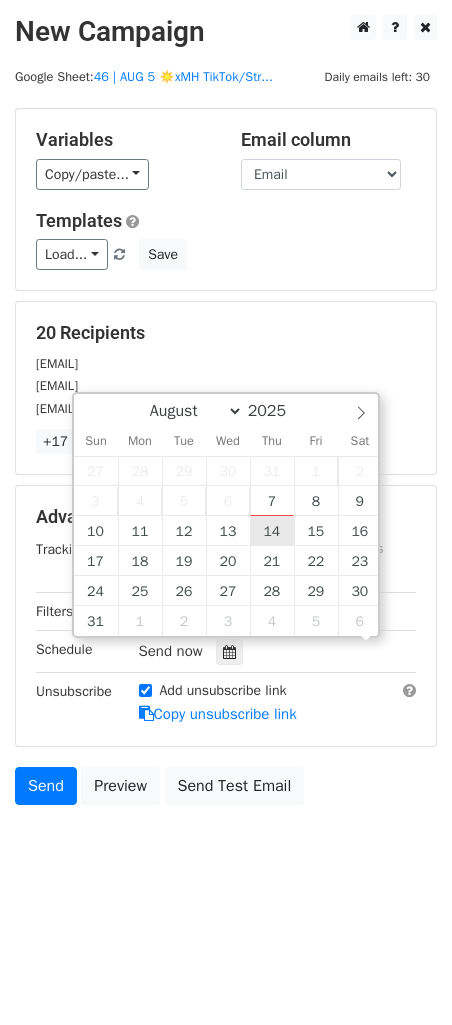scroll, scrollTop: 0, scrollLeft: 0, axis: both 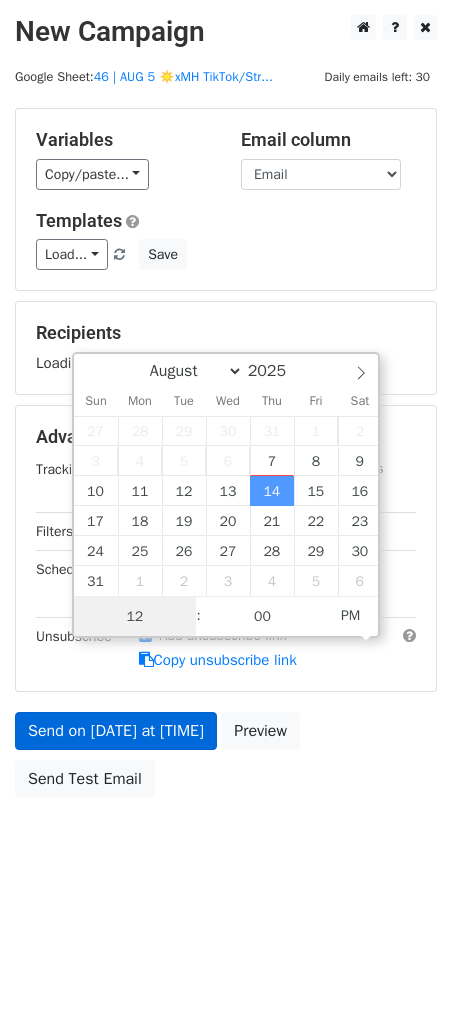 type on "2" 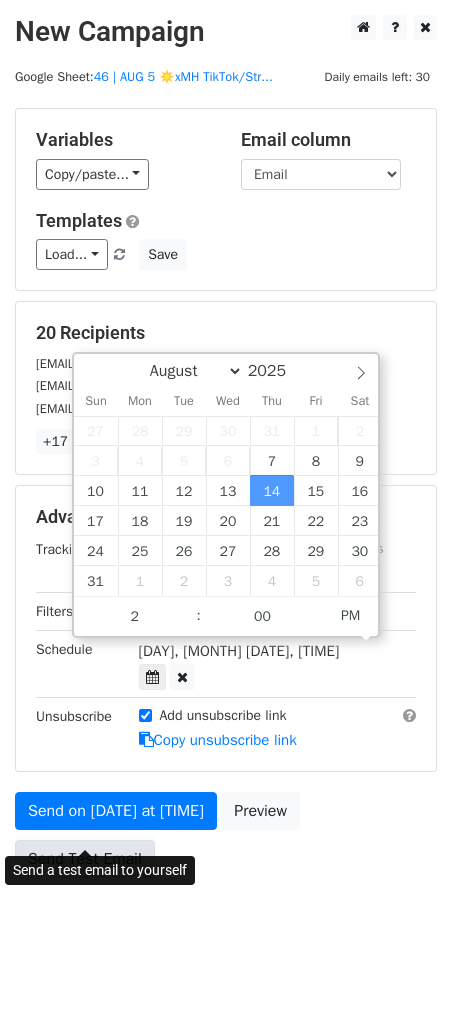 type on "2025-08-14 14:00" 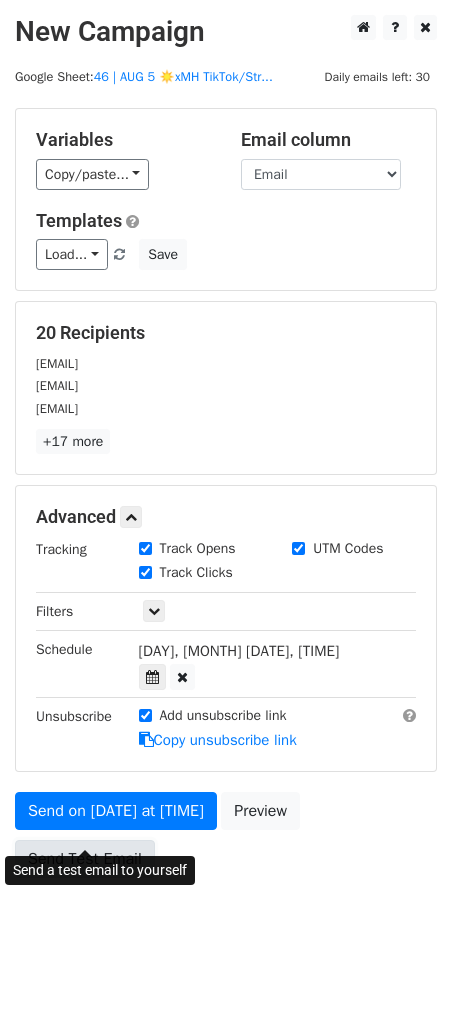click on "Send Test Email" at bounding box center [85, 859] 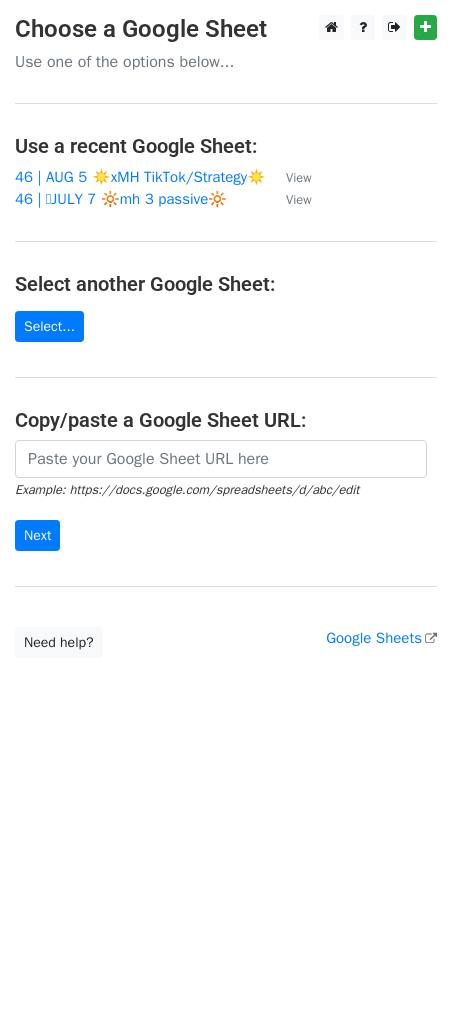 scroll, scrollTop: 0, scrollLeft: 0, axis: both 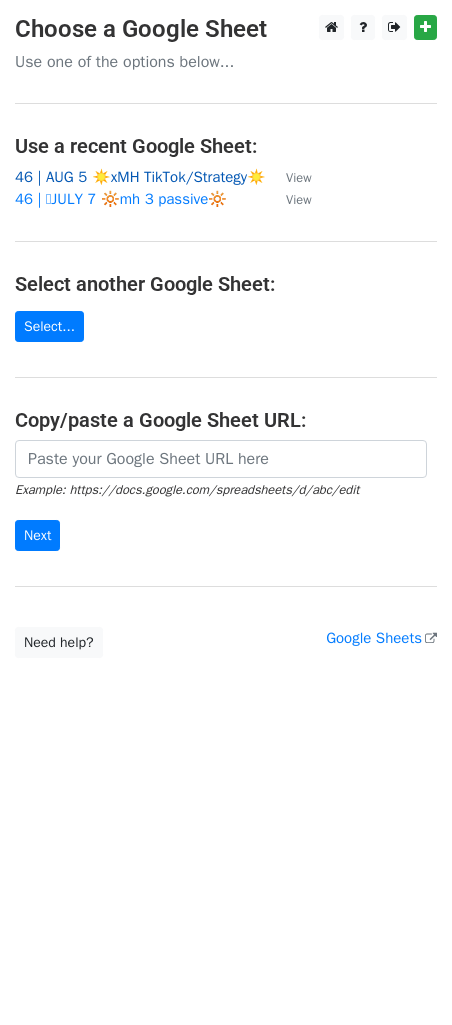 click on "46 | AUG 5 ☀️xMH TikTok/Strategy☀️" at bounding box center (140, 177) 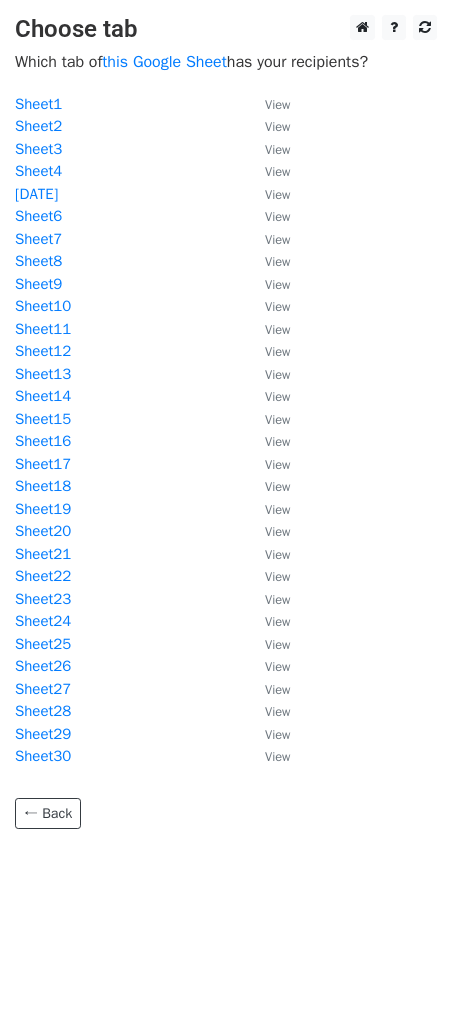 scroll, scrollTop: 0, scrollLeft: 0, axis: both 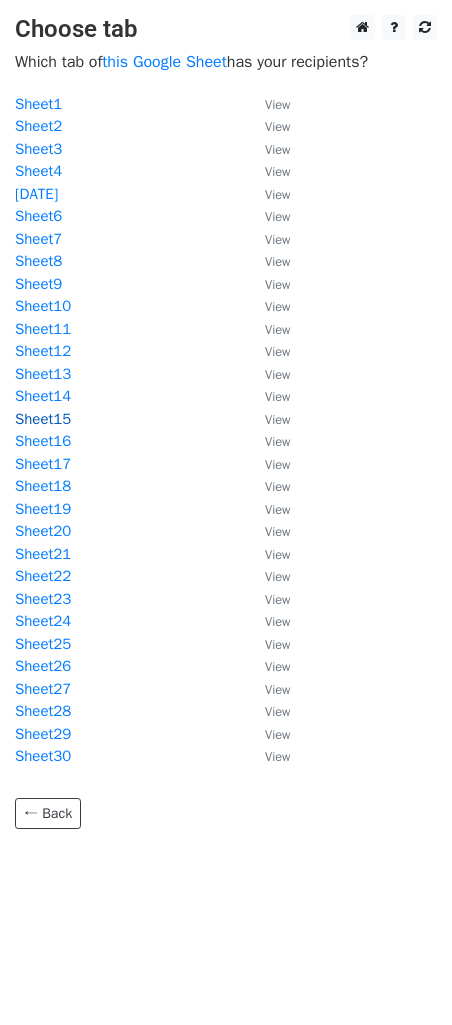 click on "Sheet15" at bounding box center [43, 419] 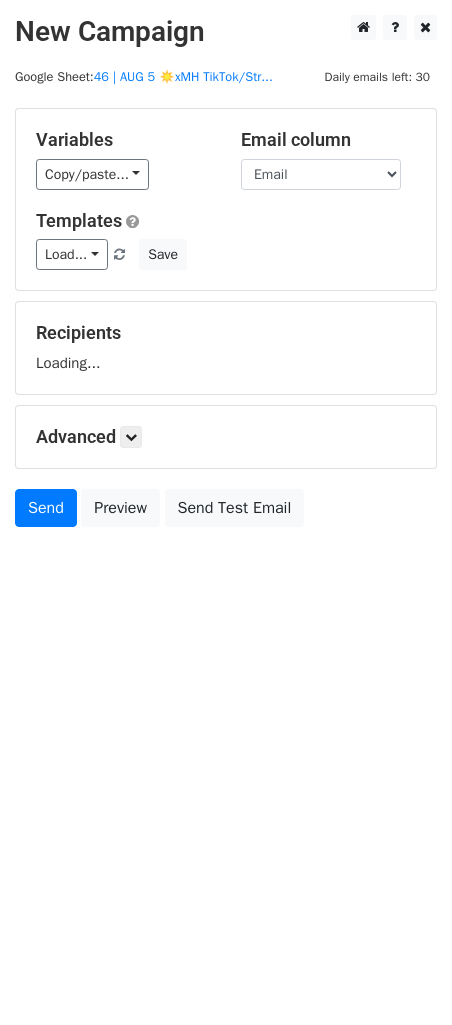 scroll, scrollTop: 0, scrollLeft: 0, axis: both 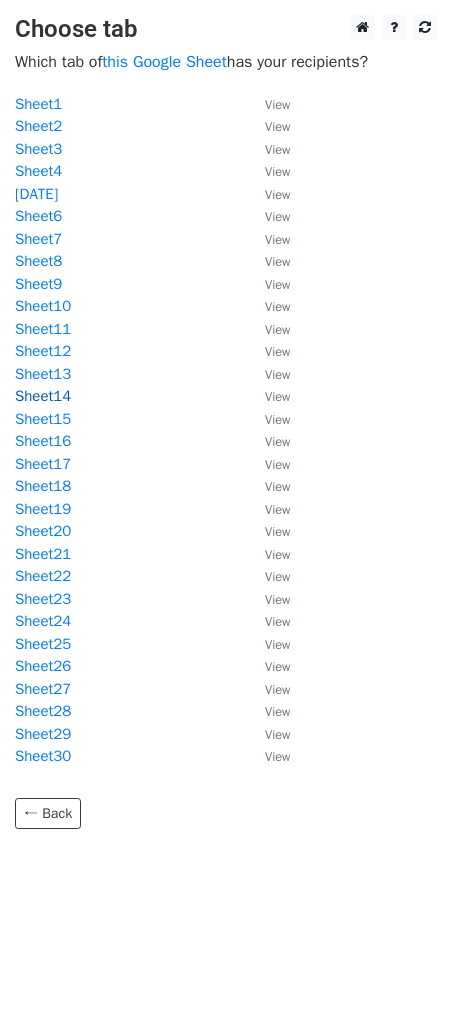 click on "Sheet14" at bounding box center [43, 396] 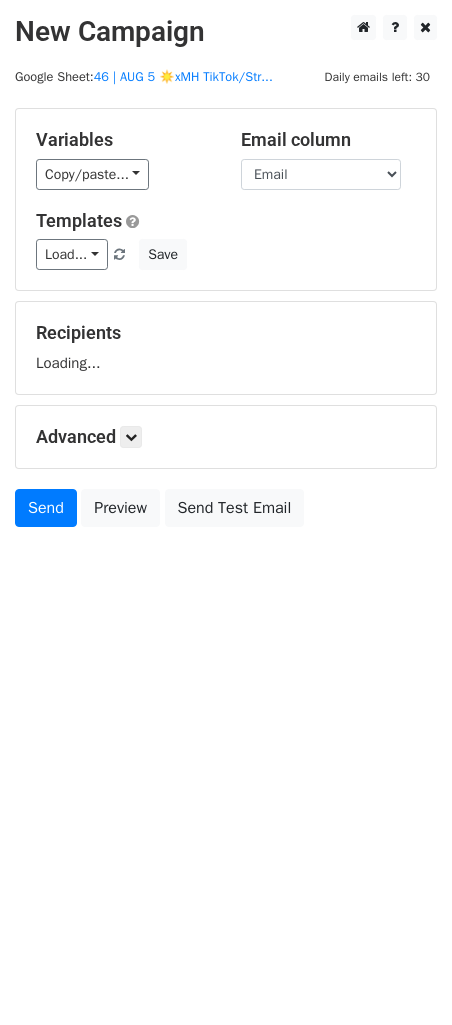 scroll, scrollTop: 0, scrollLeft: 0, axis: both 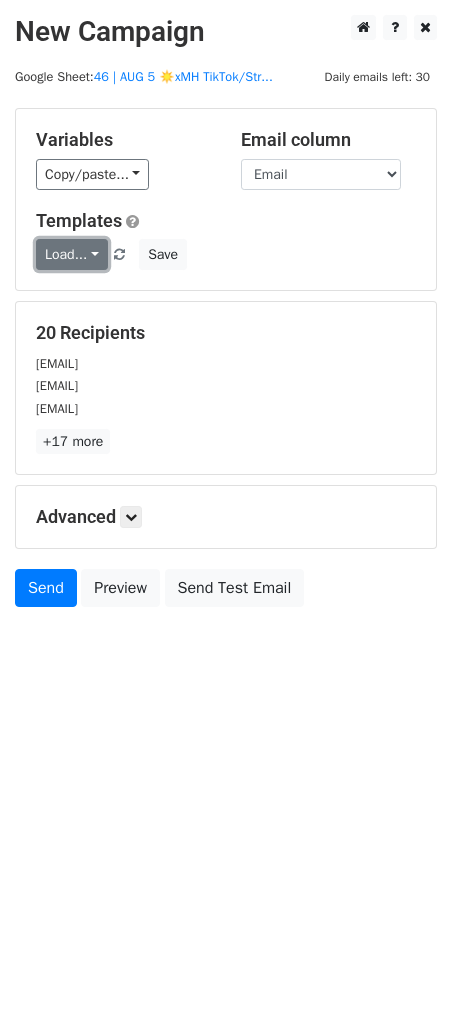 click on "Load..." at bounding box center [72, 254] 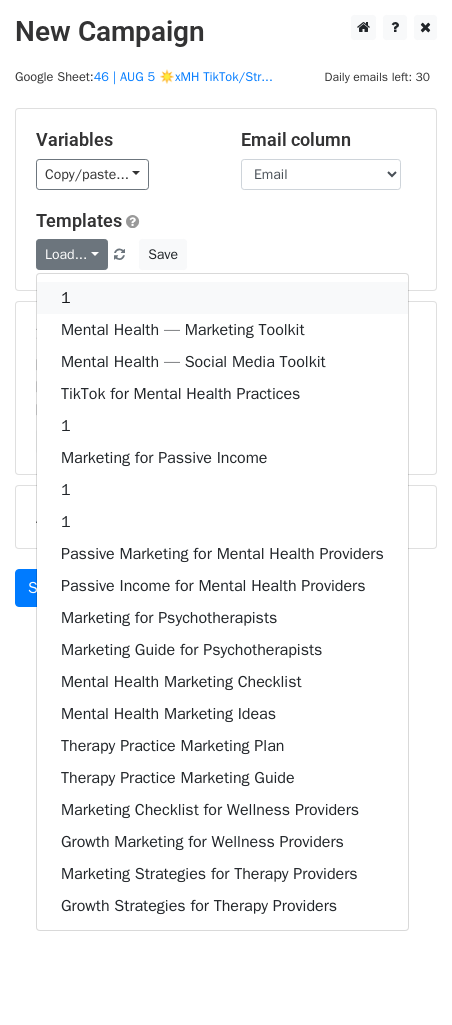click on "1" at bounding box center (222, 298) 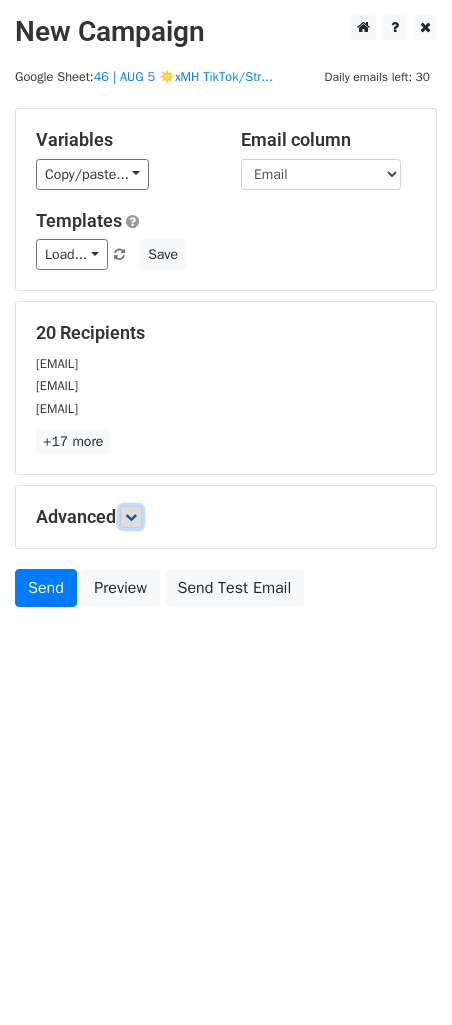click at bounding box center (131, 517) 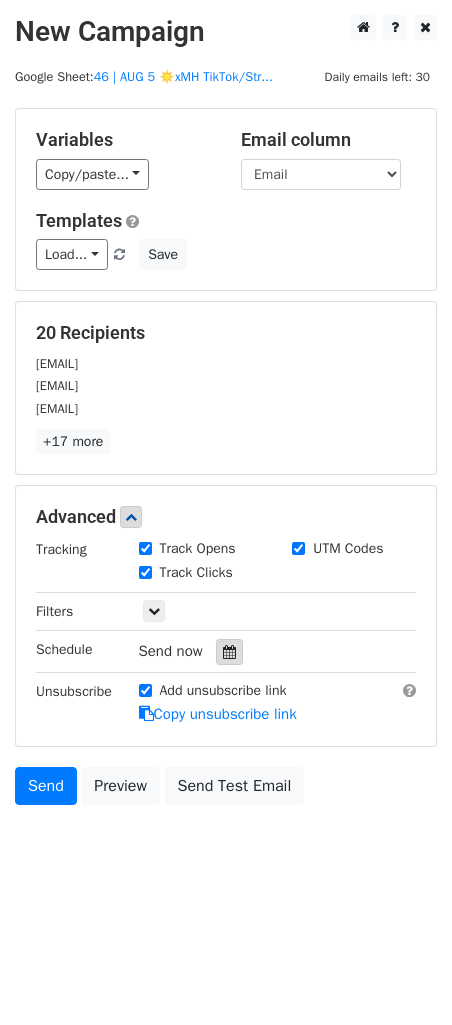 click at bounding box center [229, 652] 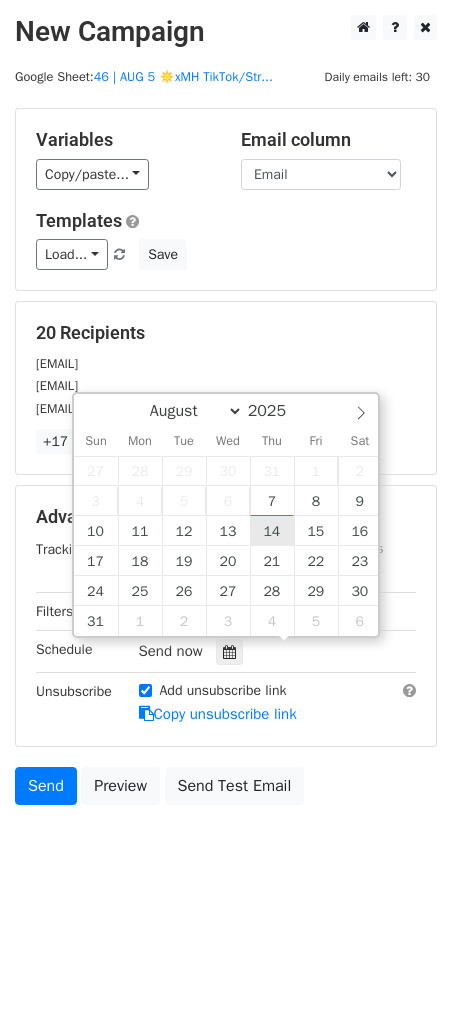type on "2025-08-14 12:00" 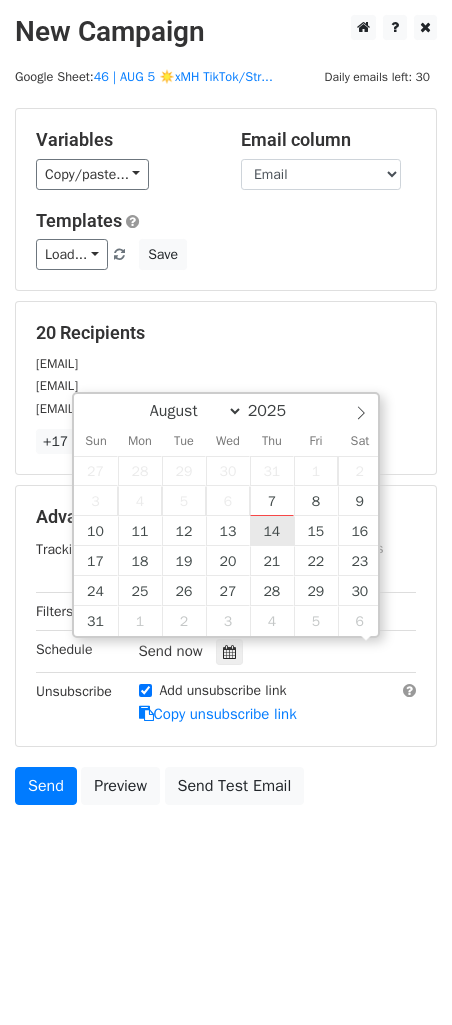 scroll, scrollTop: 0, scrollLeft: 0, axis: both 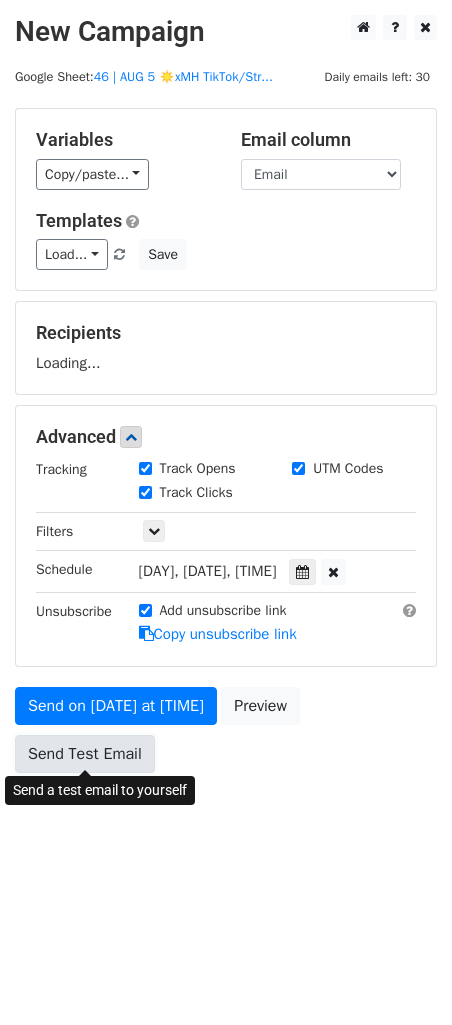 click on "Send Test Email" at bounding box center (85, 754) 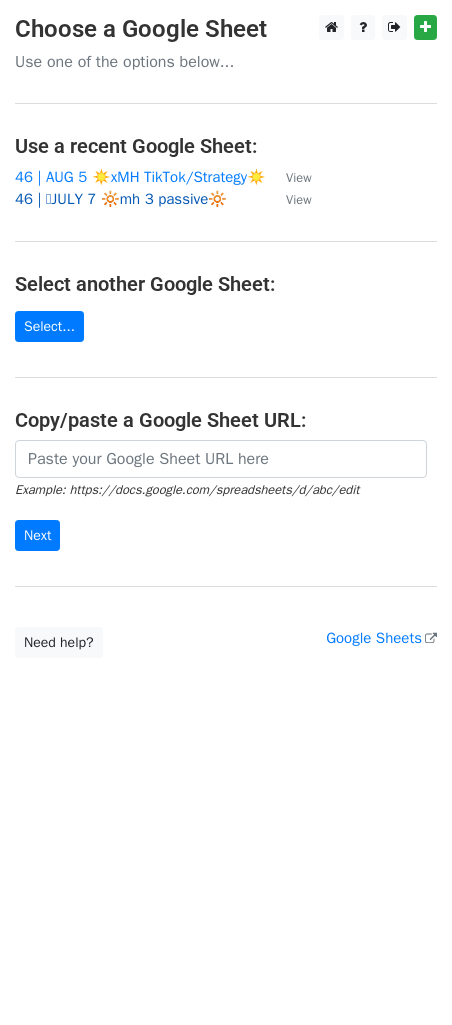 scroll, scrollTop: 0, scrollLeft: 0, axis: both 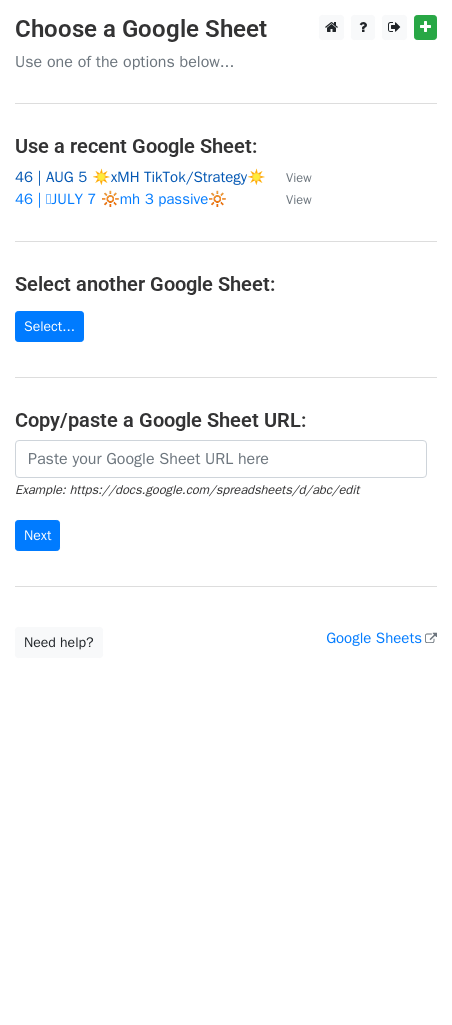 click on "46 | AUG 5 ☀️xMH TikTok/Strategy☀️" at bounding box center [140, 177] 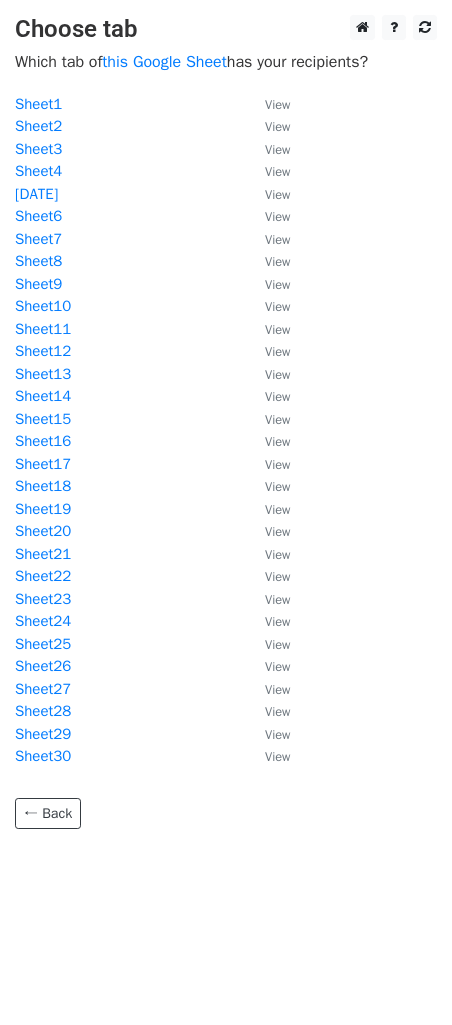 scroll, scrollTop: 0, scrollLeft: 0, axis: both 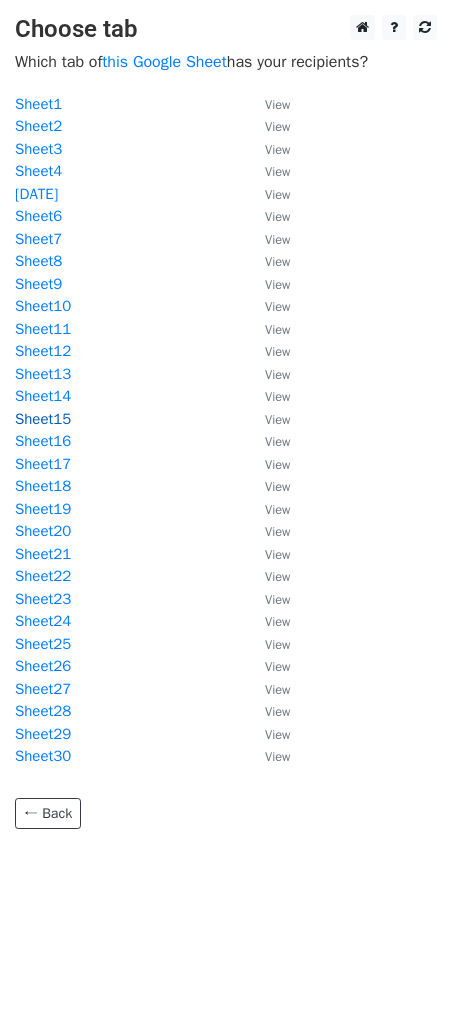 click on "Sheet15" at bounding box center [43, 419] 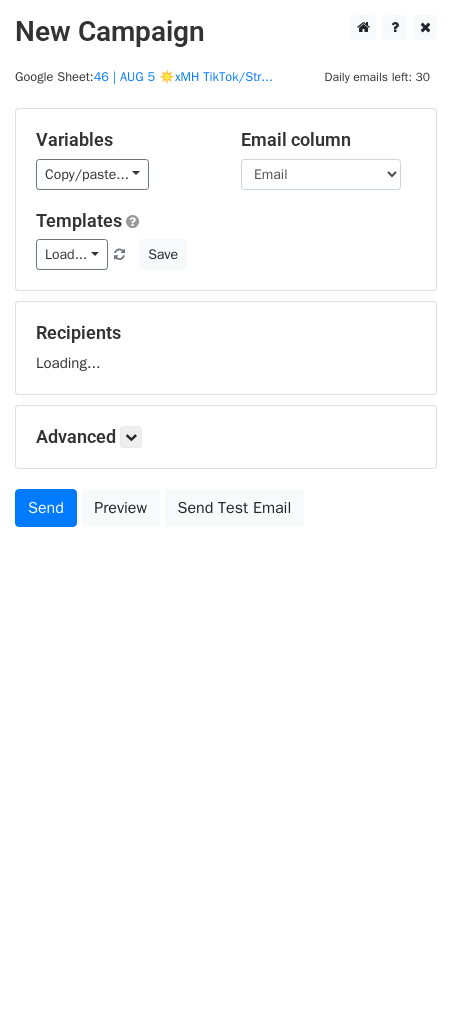 scroll, scrollTop: 0, scrollLeft: 0, axis: both 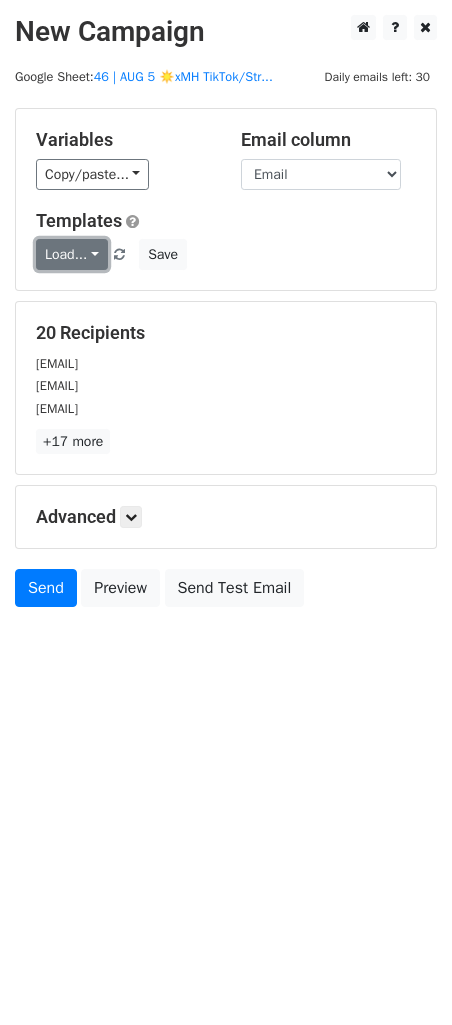 click on "Load..." at bounding box center (72, 254) 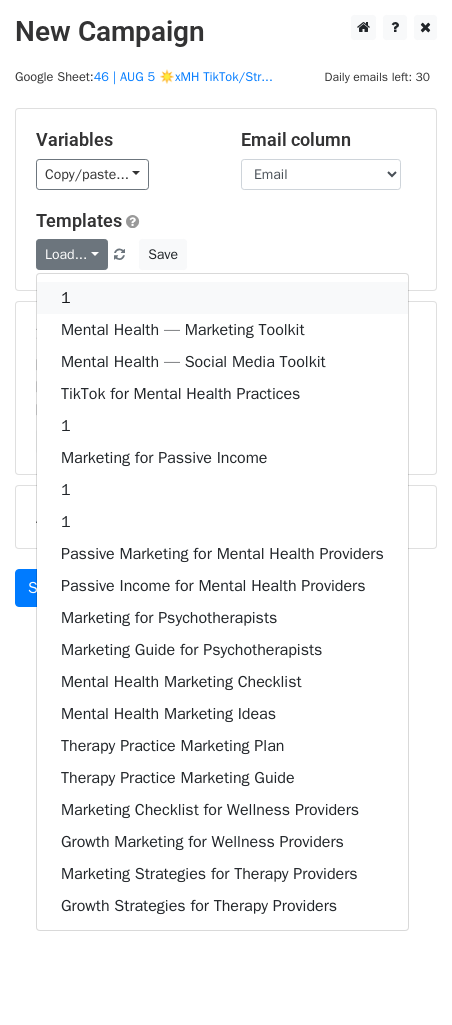click on "1" at bounding box center [222, 298] 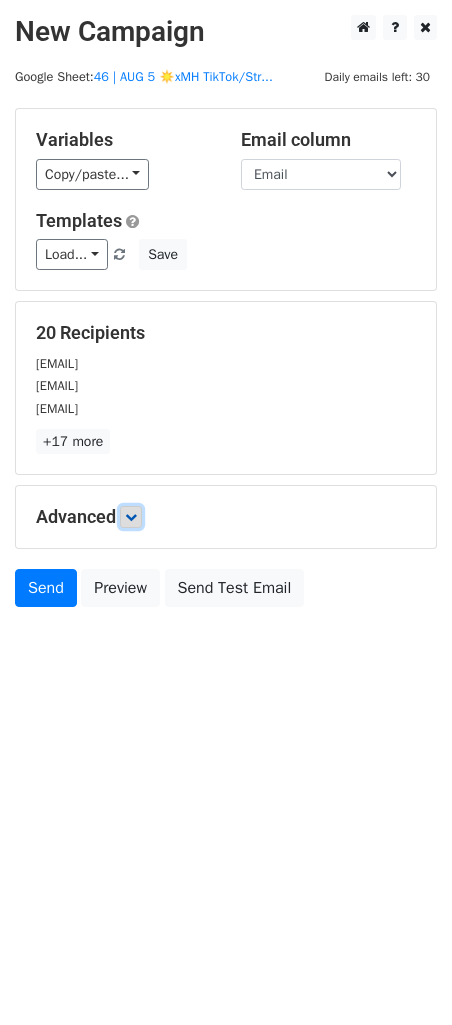 click at bounding box center (131, 517) 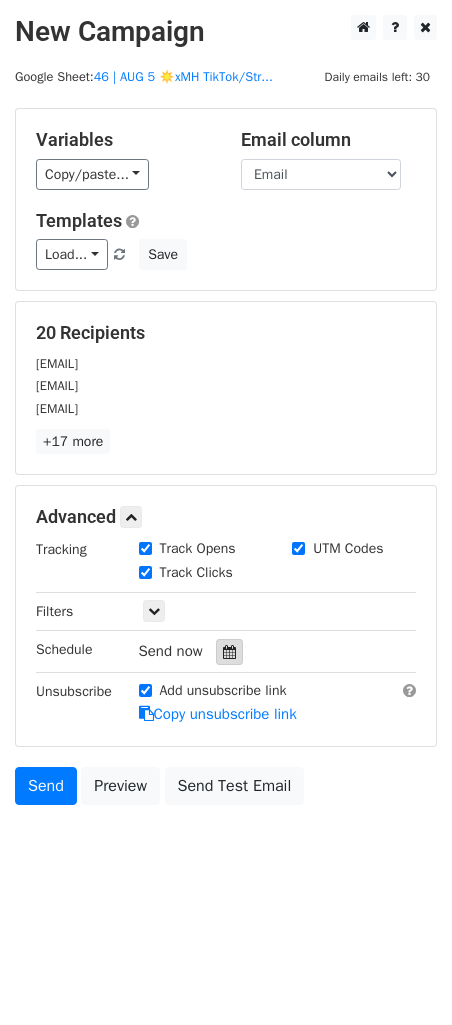click at bounding box center [229, 652] 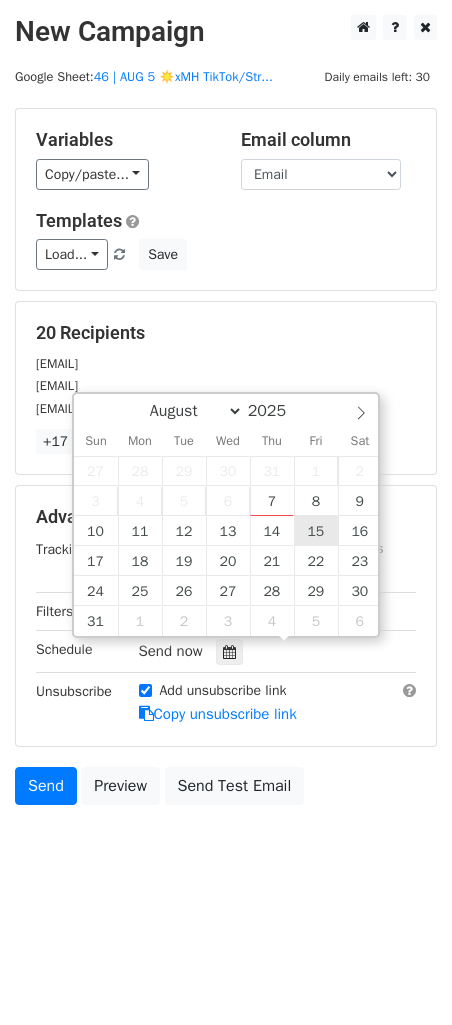 type on "2025-08-15 12:00" 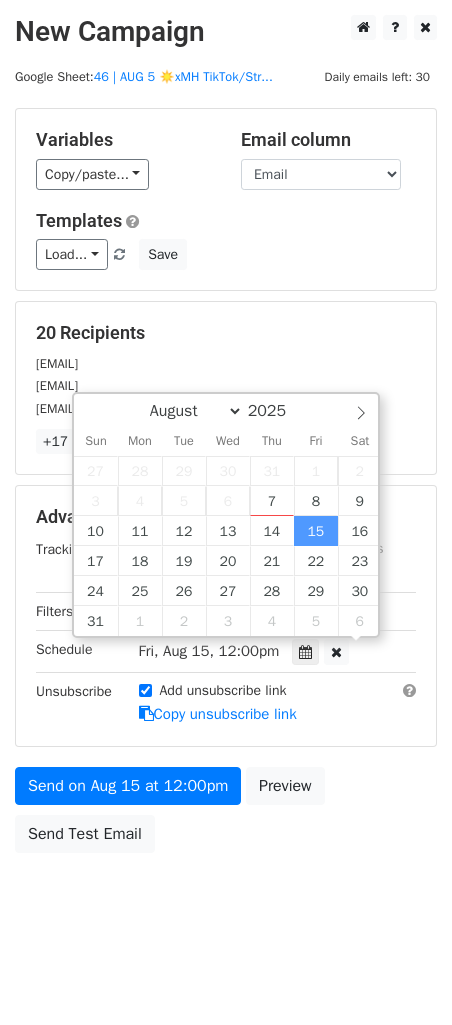 scroll, scrollTop: 0, scrollLeft: 0, axis: both 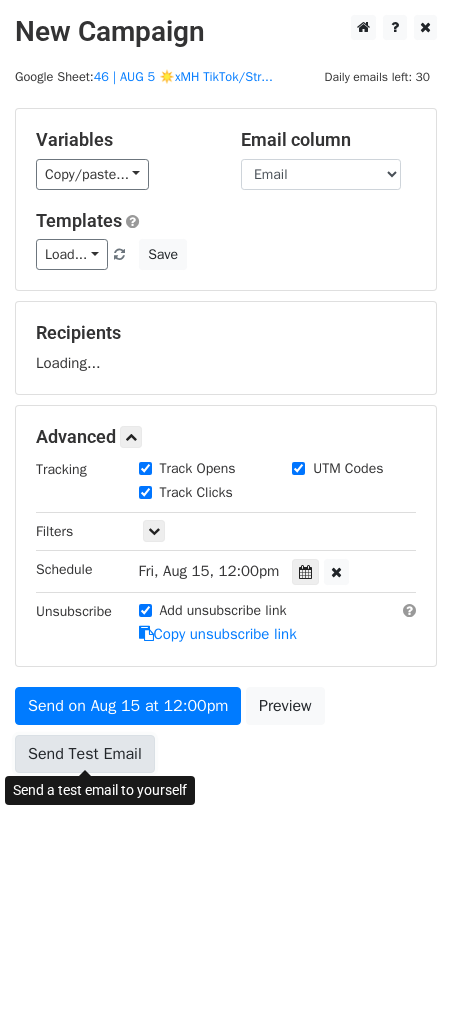 click on "Send Test Email" at bounding box center (85, 754) 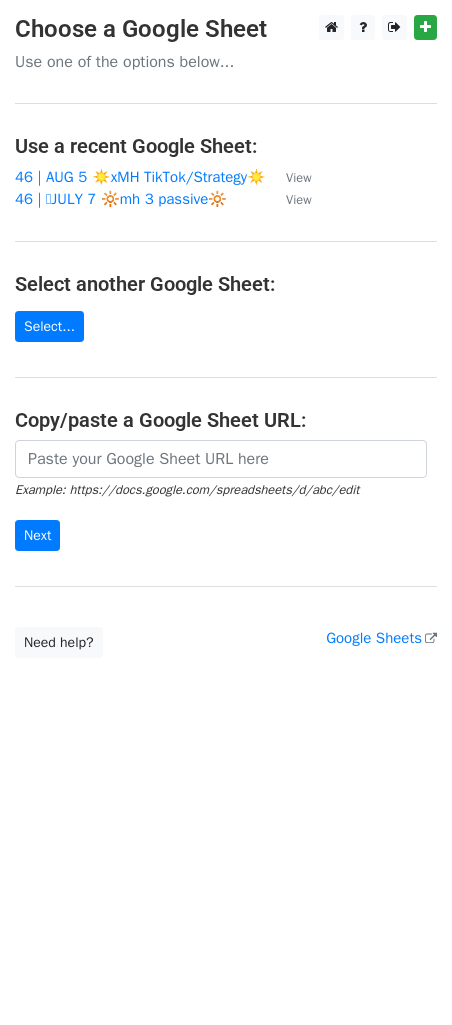 scroll, scrollTop: 0, scrollLeft: 0, axis: both 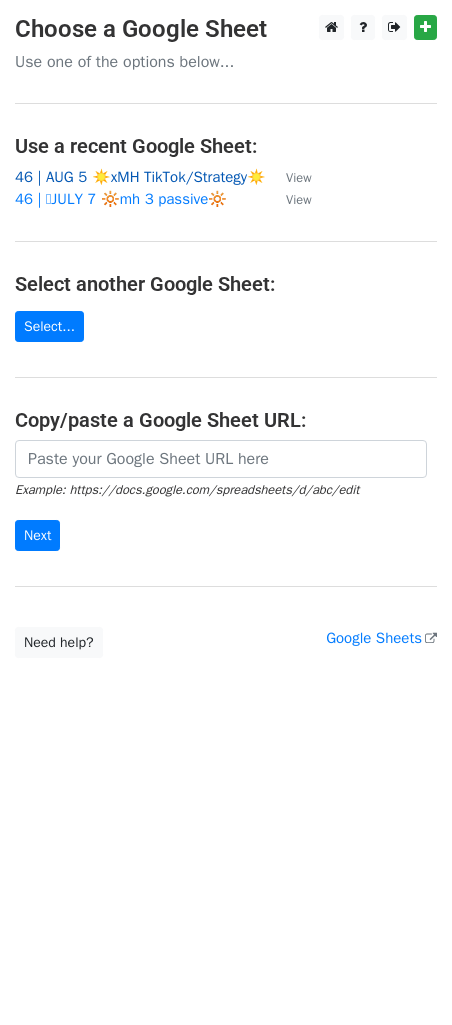 click on "46 | AUG 5 ☀️xMH TikTok/Strategy☀️" at bounding box center (140, 177) 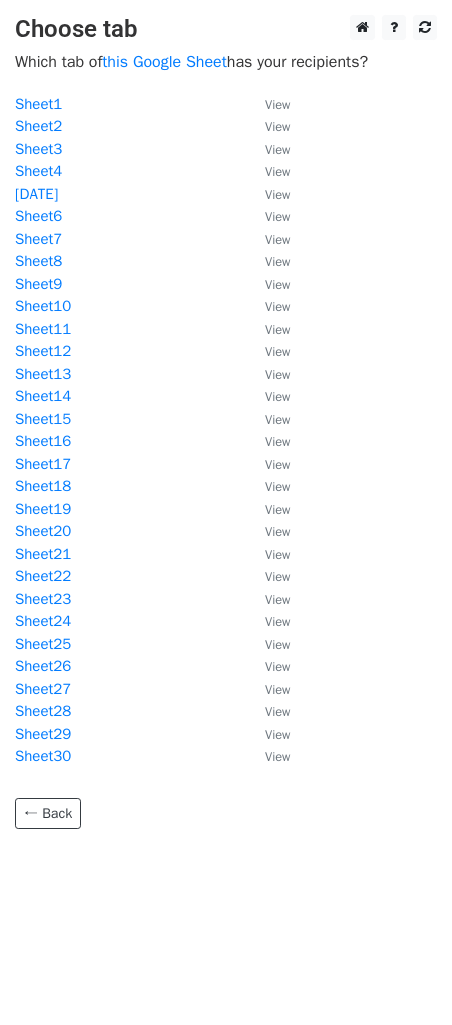 scroll, scrollTop: 0, scrollLeft: 0, axis: both 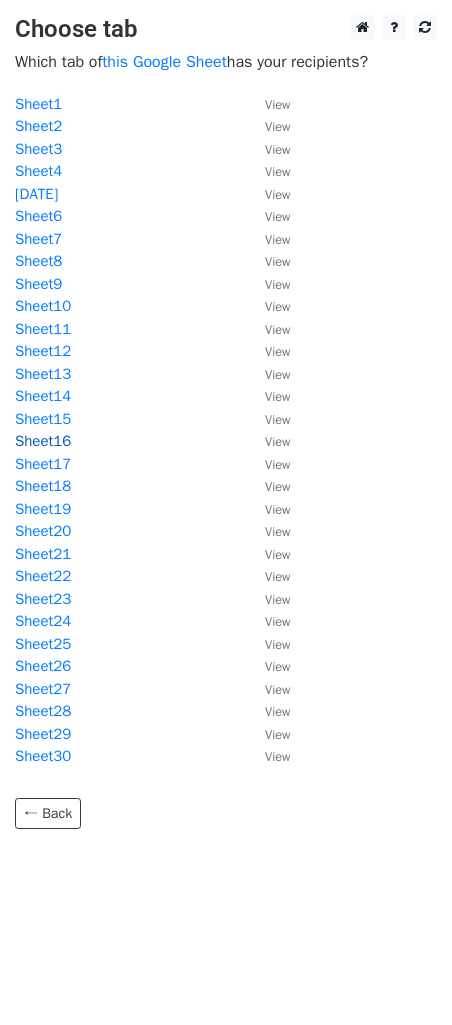 click on "Sheet16" at bounding box center [43, 441] 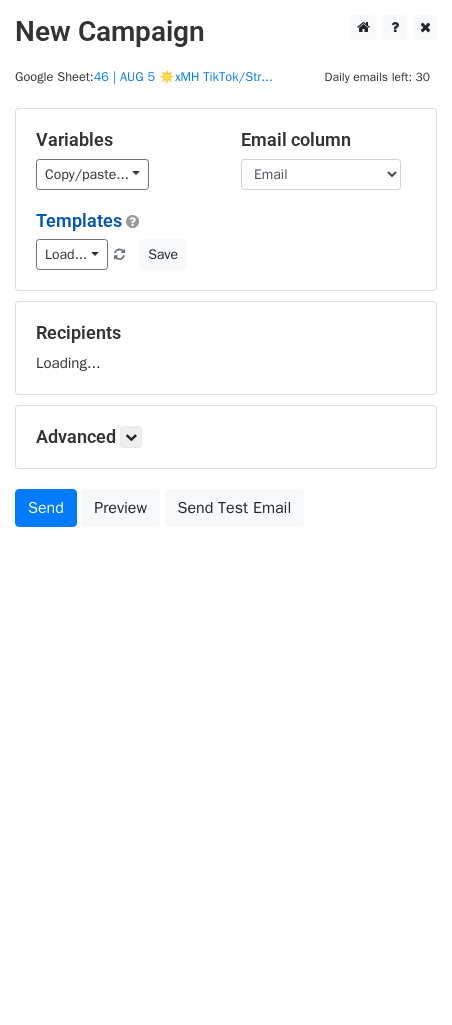 scroll, scrollTop: 0, scrollLeft: 0, axis: both 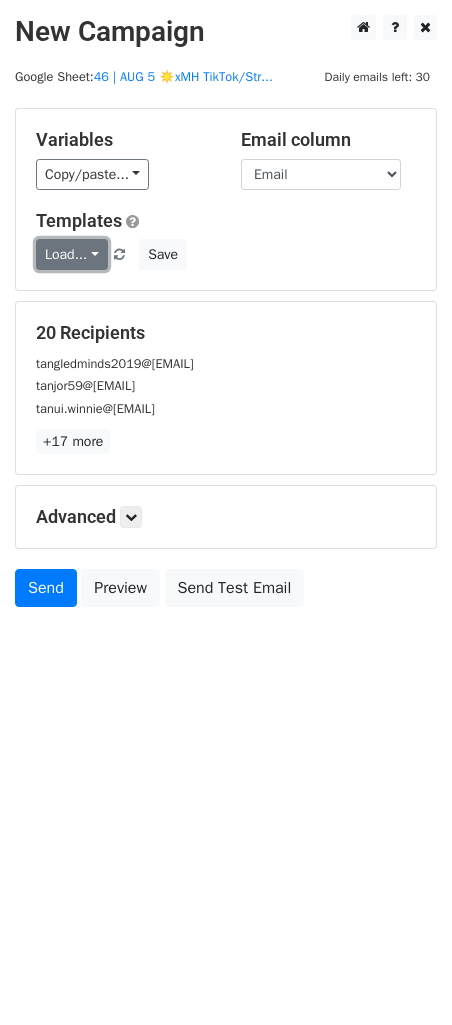 click on "Load..." at bounding box center [72, 254] 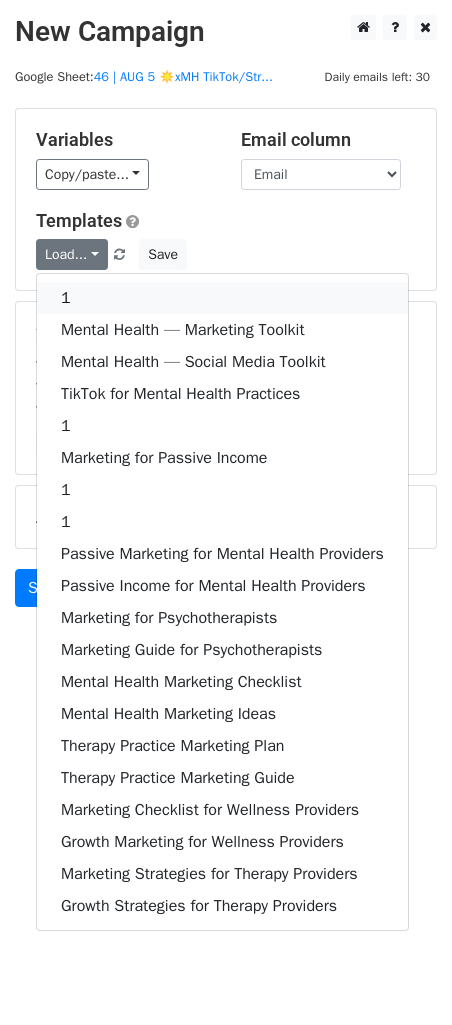 click on "1" at bounding box center [222, 298] 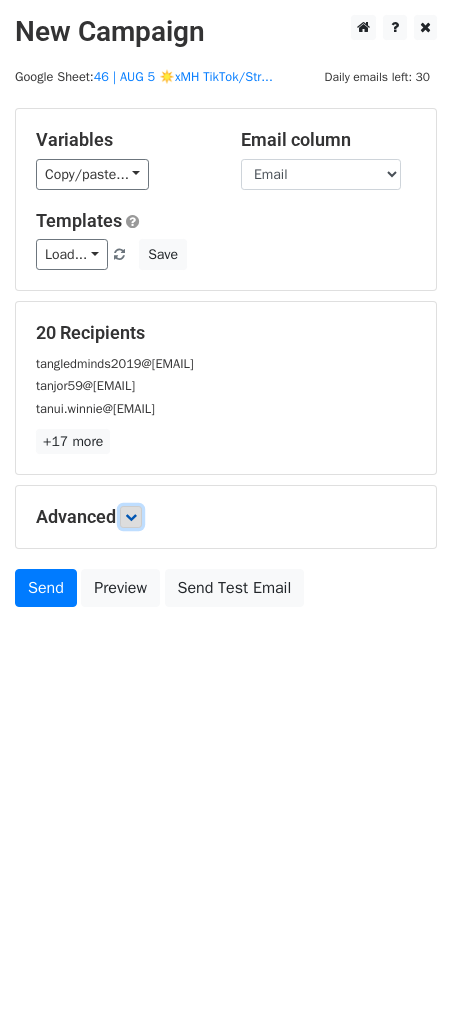 click at bounding box center [131, 517] 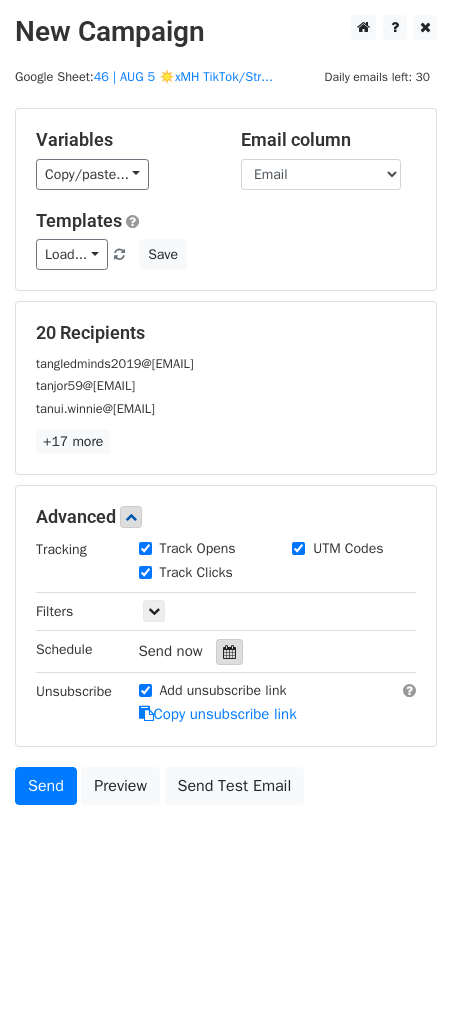 click at bounding box center [229, 652] 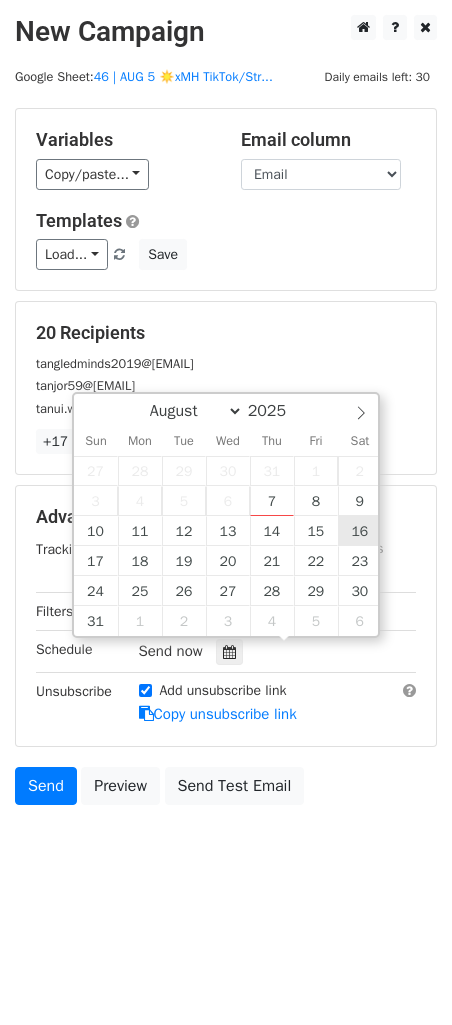 type on "2025-08-16 12:00" 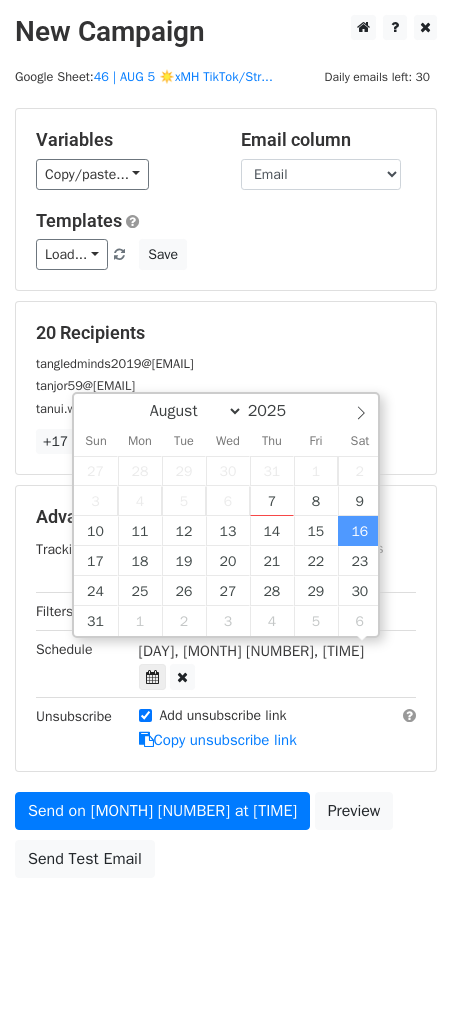 scroll, scrollTop: 0, scrollLeft: 0, axis: both 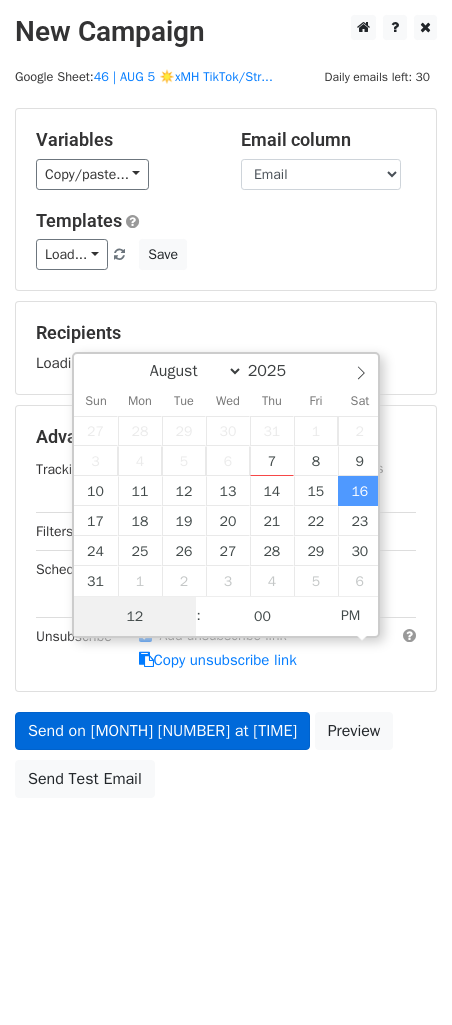 type on "2" 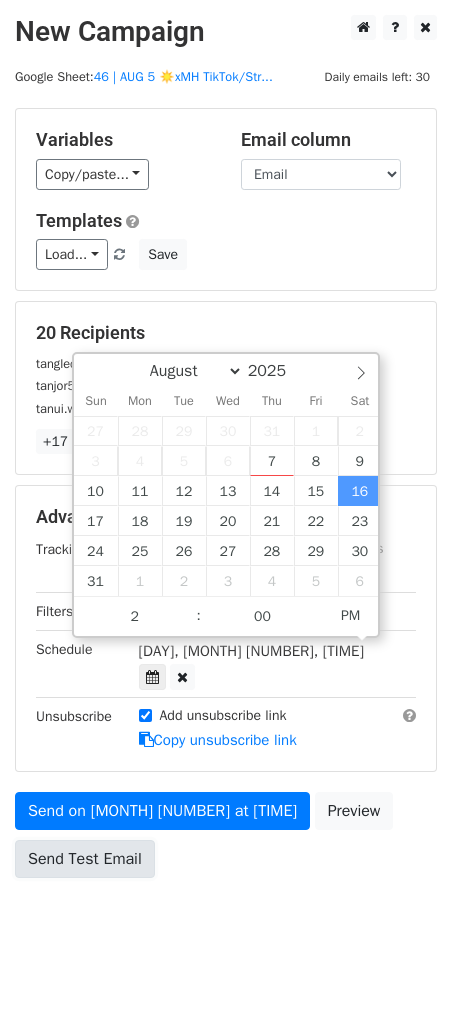 type on "2025-08-16 14:00" 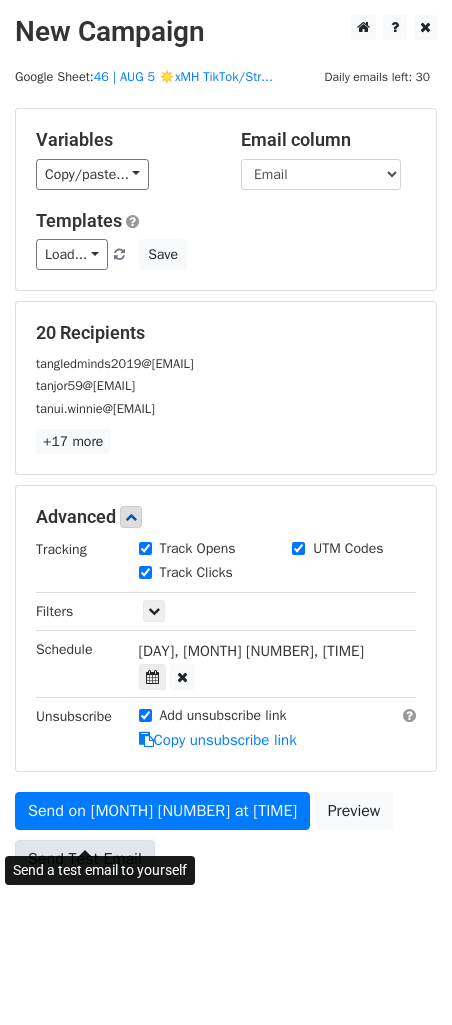 click on "Send Test Email" at bounding box center [85, 859] 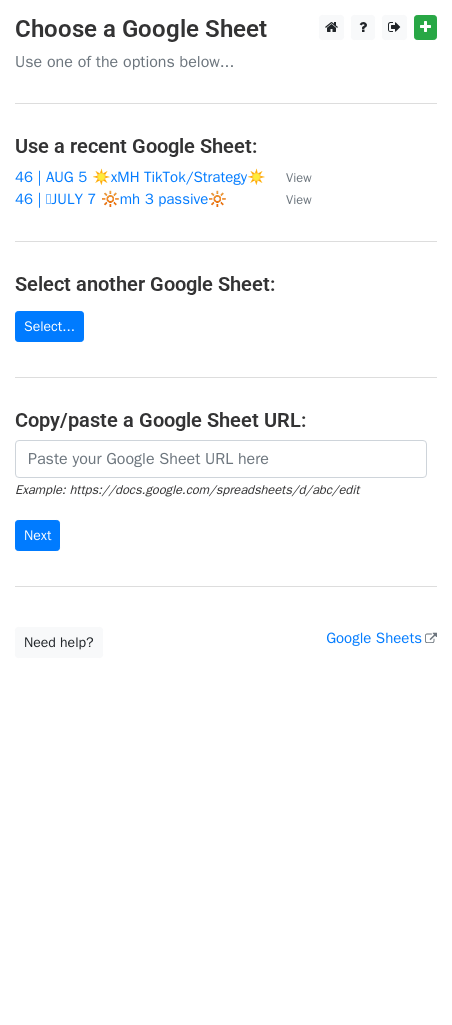 scroll, scrollTop: 0, scrollLeft: 0, axis: both 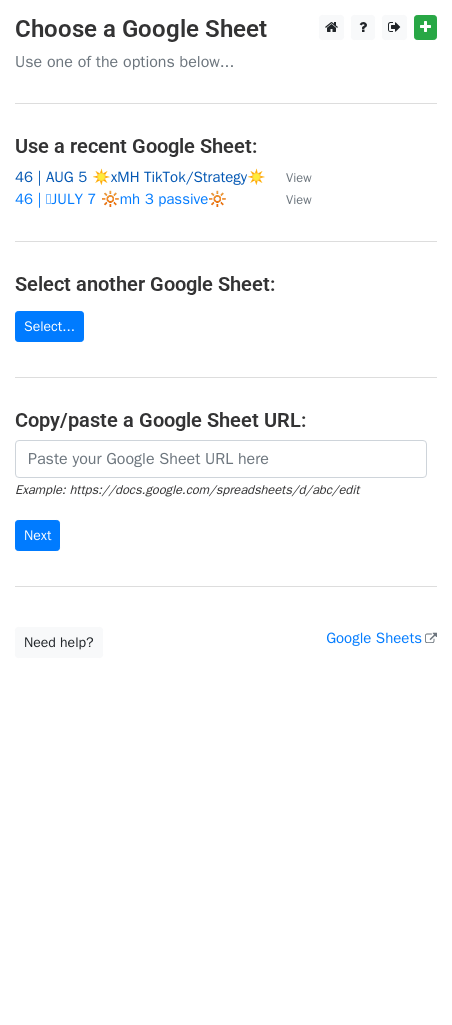 click on "46 | AUG 5 ☀️xMH TikTok/Strategy☀️" at bounding box center [140, 177] 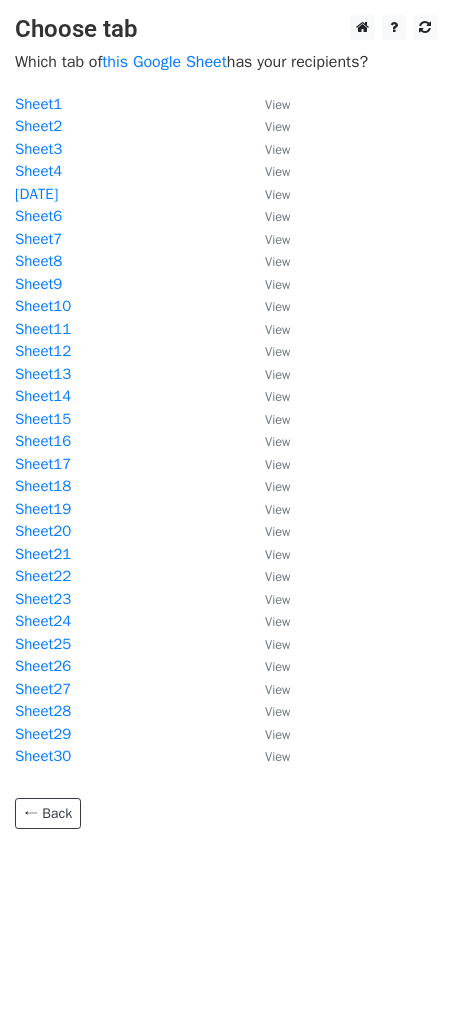 scroll, scrollTop: 0, scrollLeft: 0, axis: both 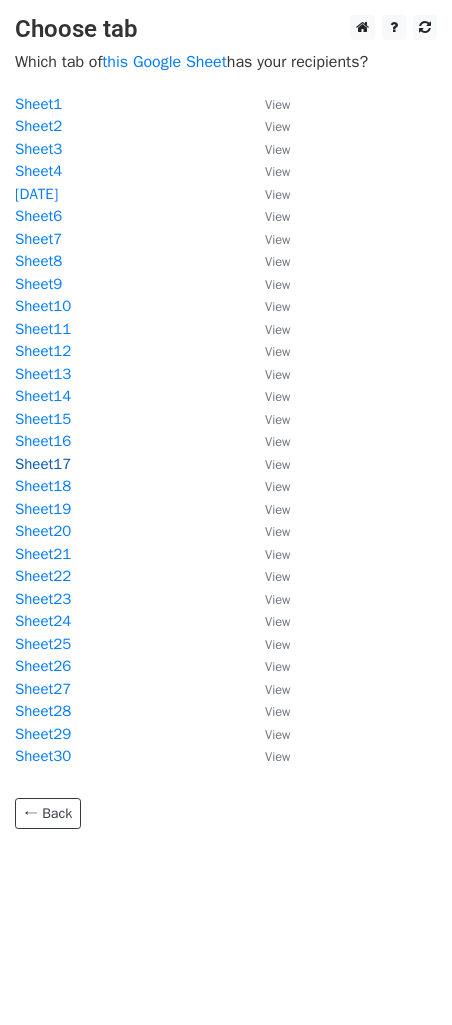 click on "Sheet17" at bounding box center (43, 464) 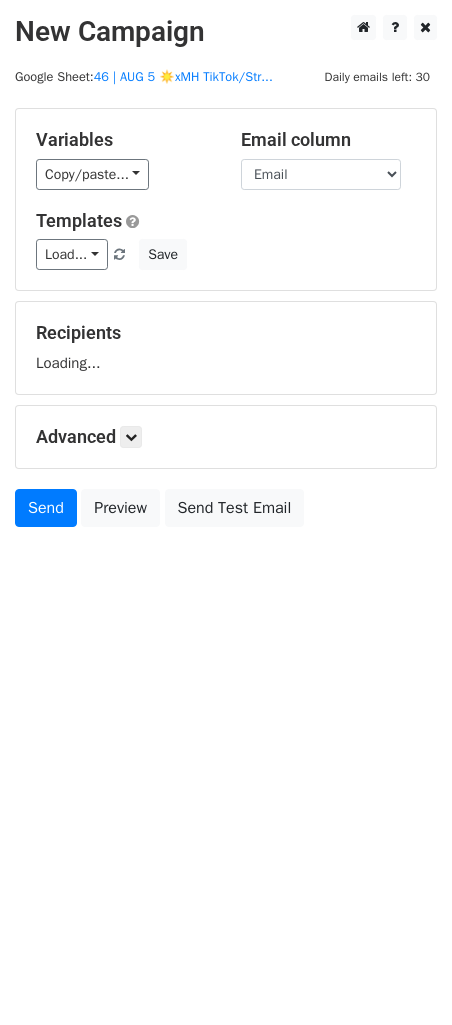 scroll, scrollTop: 0, scrollLeft: 0, axis: both 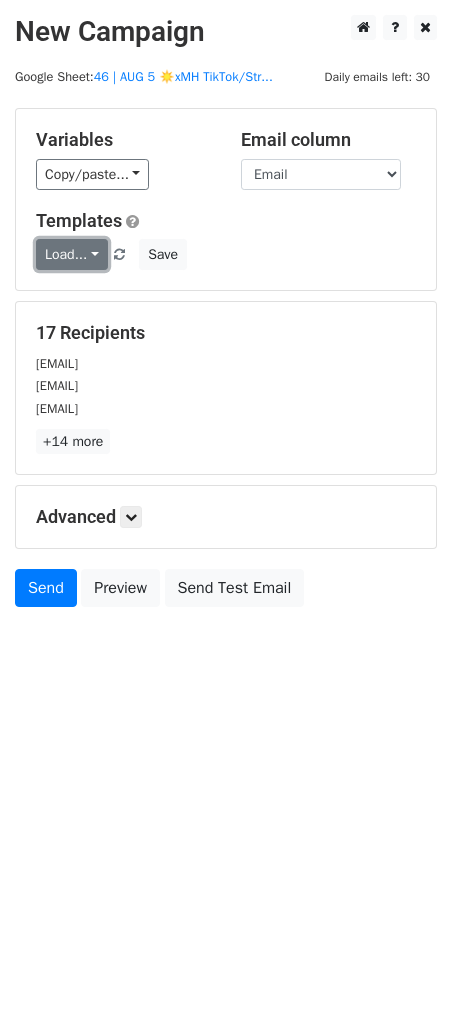 click on "Load..." at bounding box center [72, 254] 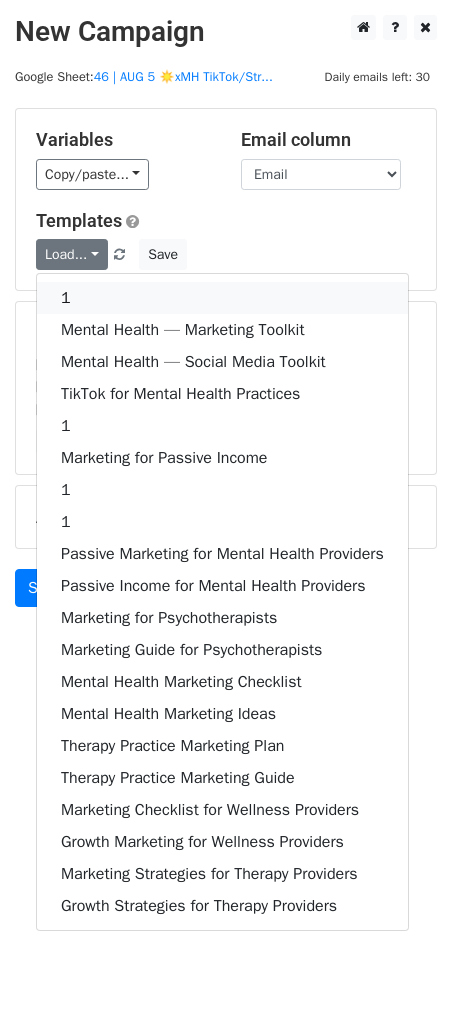 click on "1" at bounding box center [222, 298] 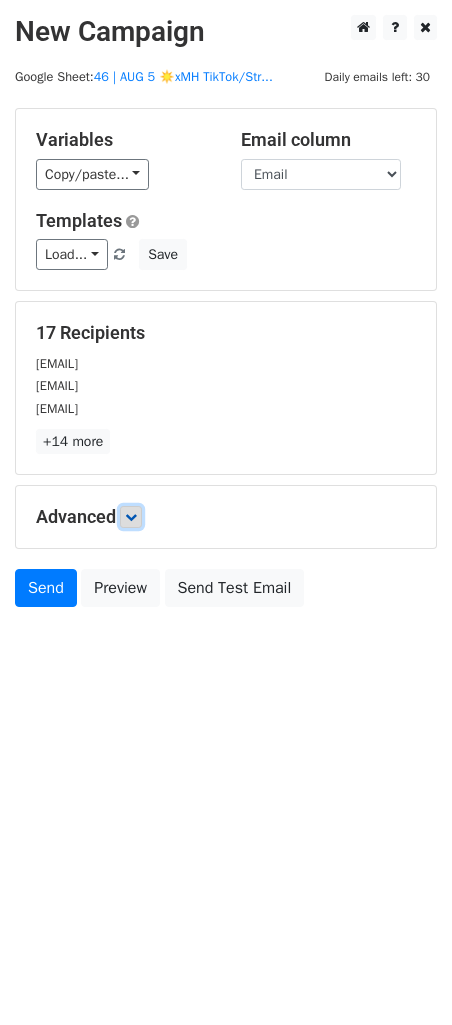 click at bounding box center (131, 517) 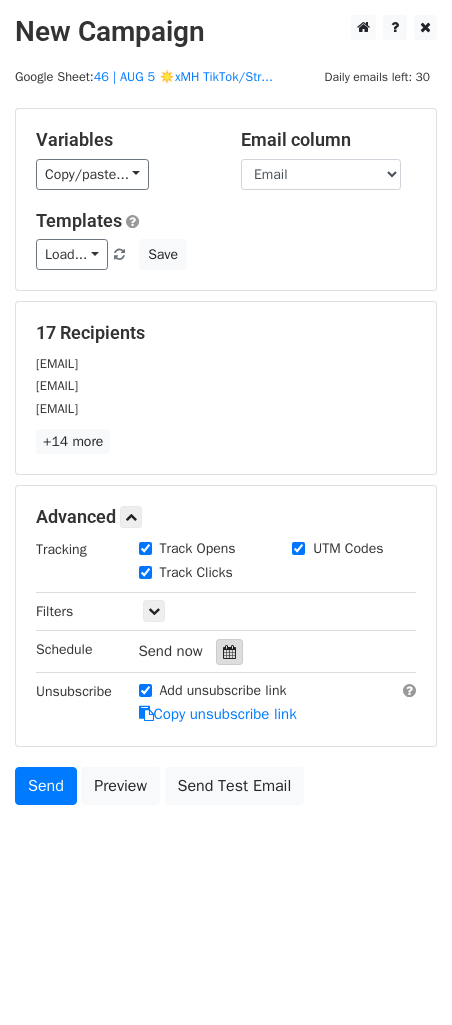 click at bounding box center [229, 652] 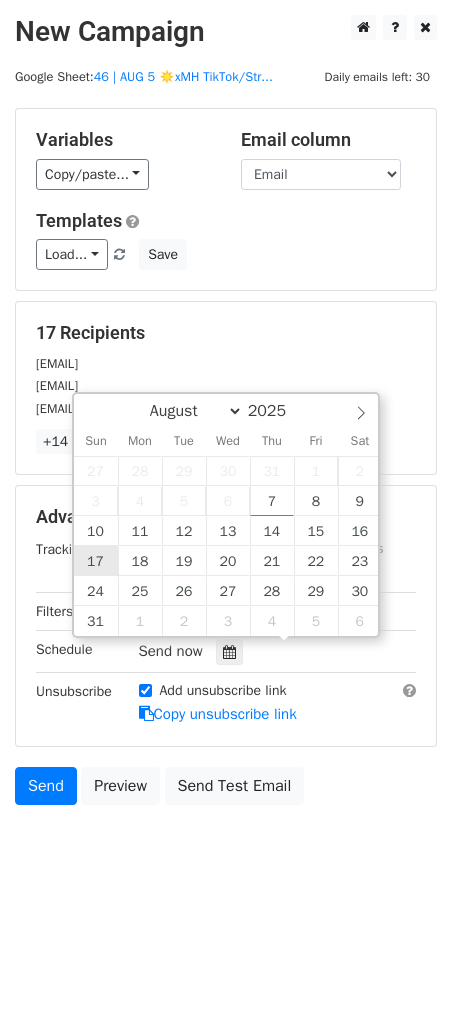 type on "[DATE] [TIME]" 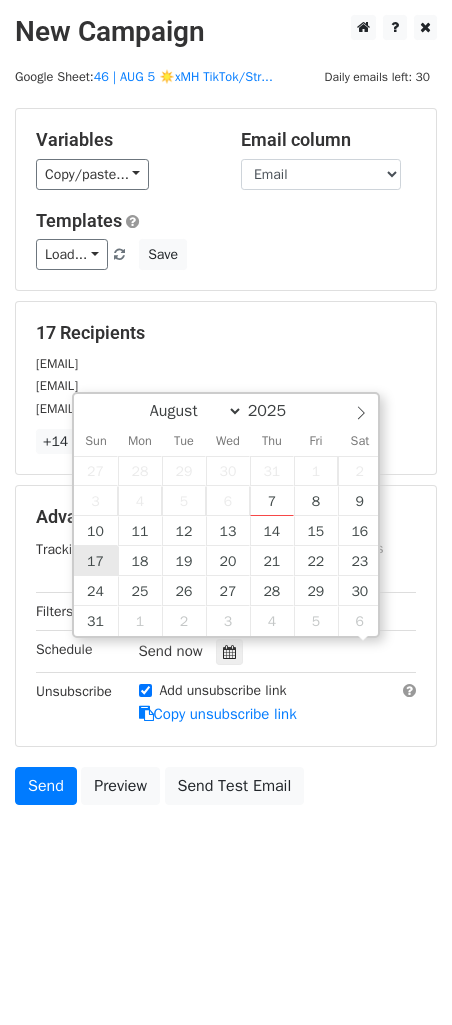 scroll, scrollTop: 0, scrollLeft: 0, axis: both 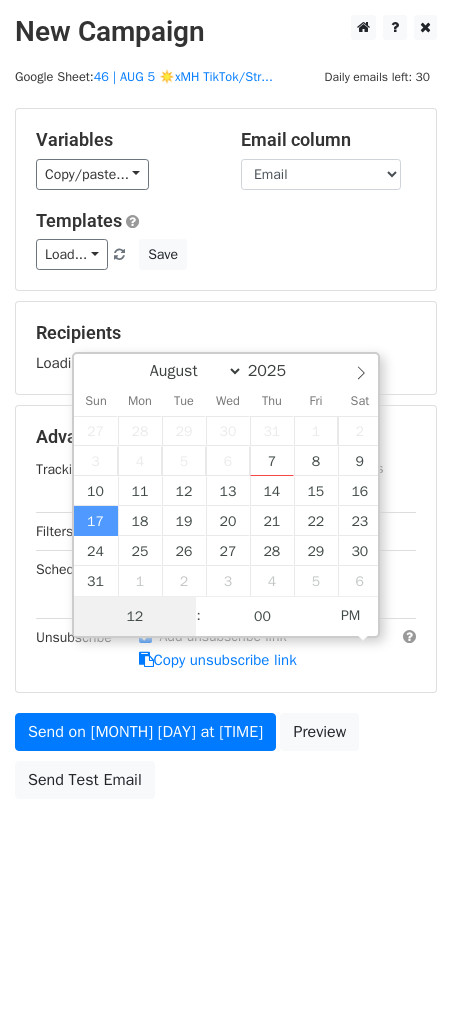 type on "2" 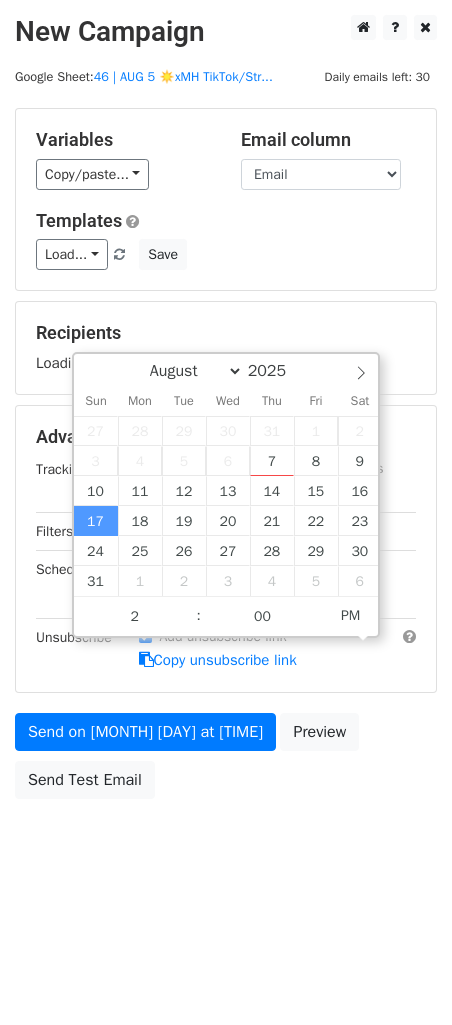 type on "[DATE] [TIME]" 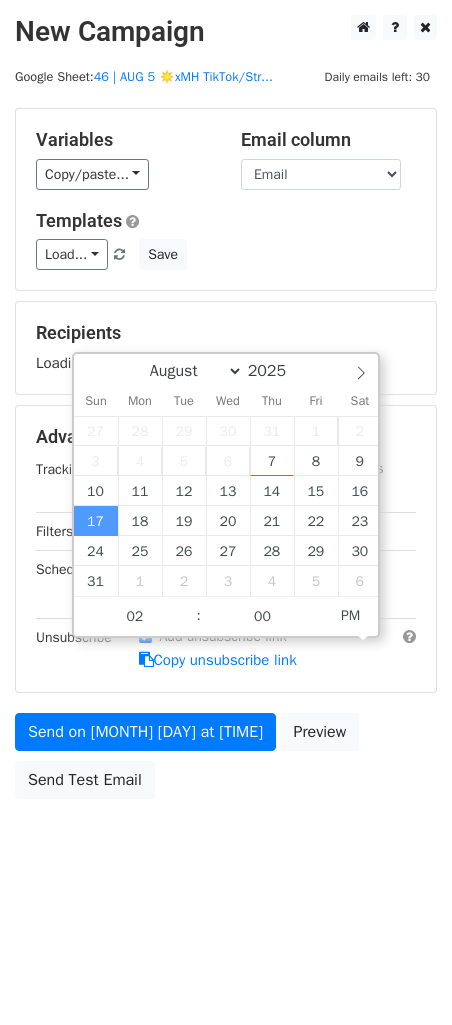 click on "Send on [MONTH] [DAY] at [TIME]
Preview
Send Test Email" at bounding box center (226, 761) 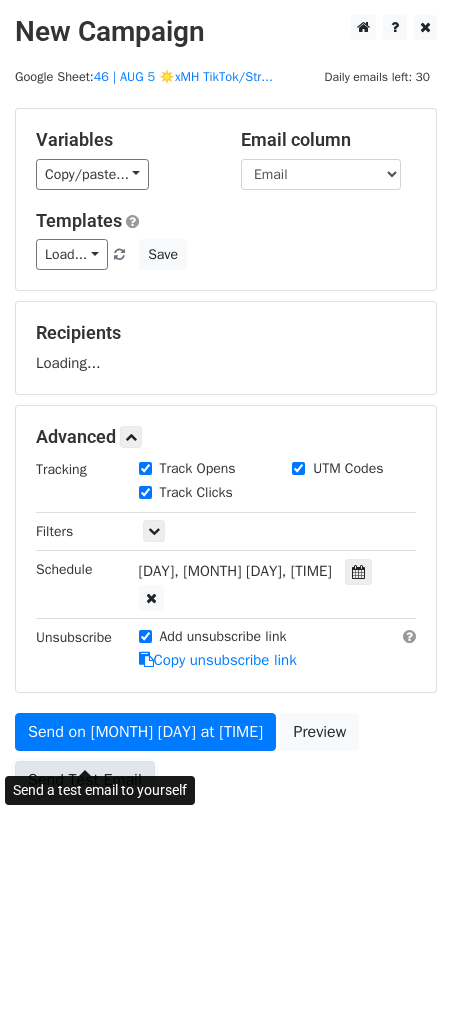 click on "Send Test Email" at bounding box center (85, 780) 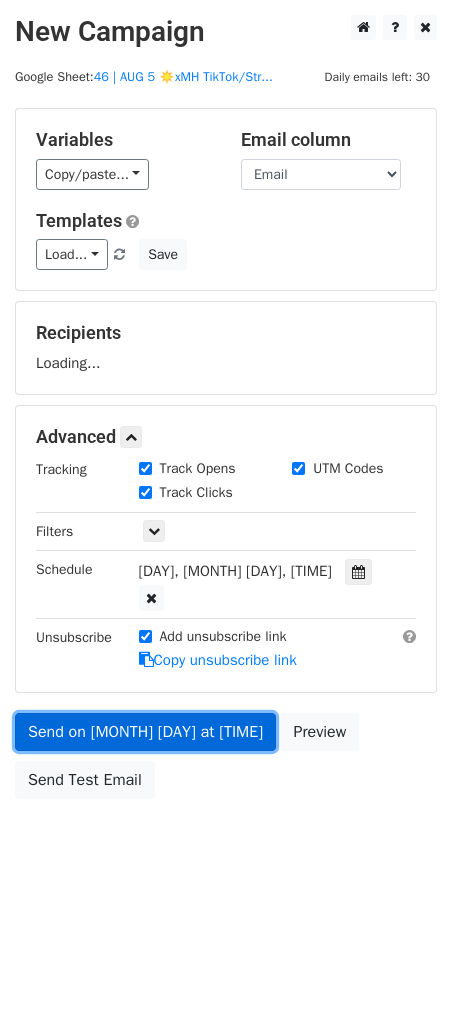 click on "Send on [MONTH] [DAY] at [TIME]" at bounding box center (145, 732) 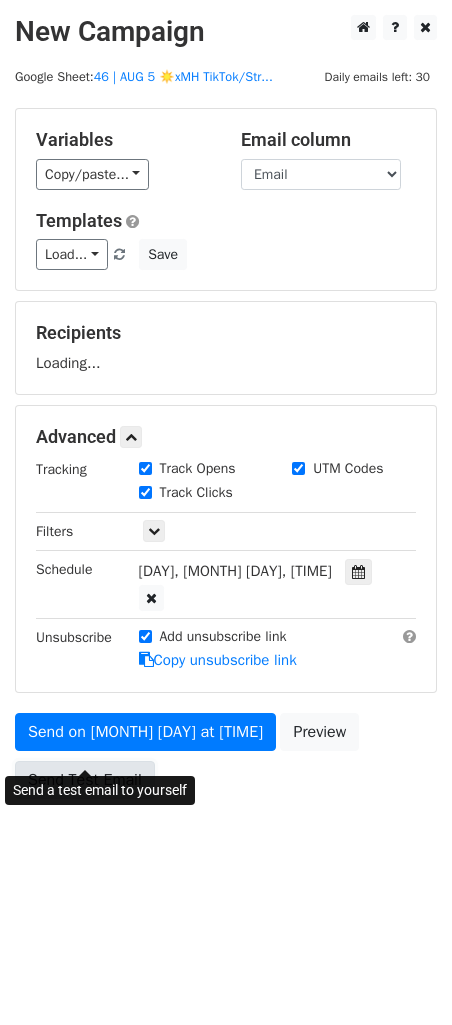 click on "Send Test Email" at bounding box center [85, 780] 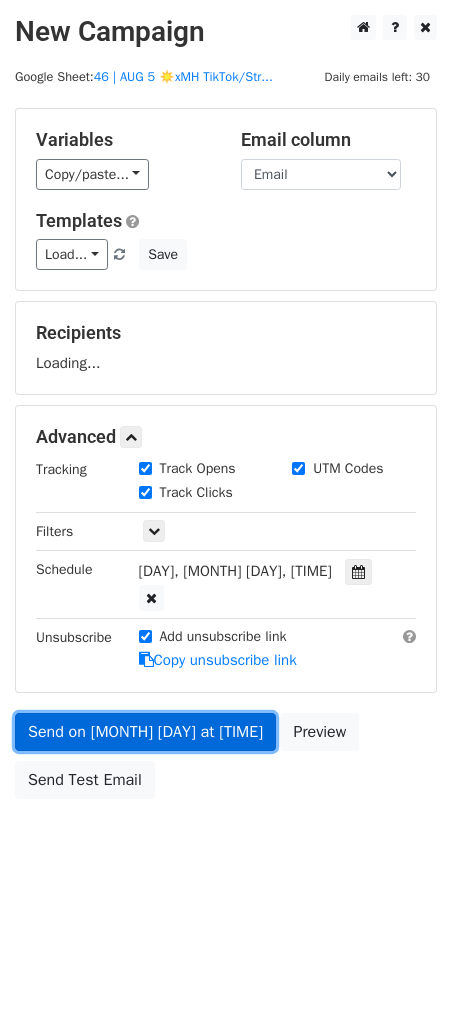 click on "Send on [MONTH] [DAY] at [TIME]" at bounding box center (145, 732) 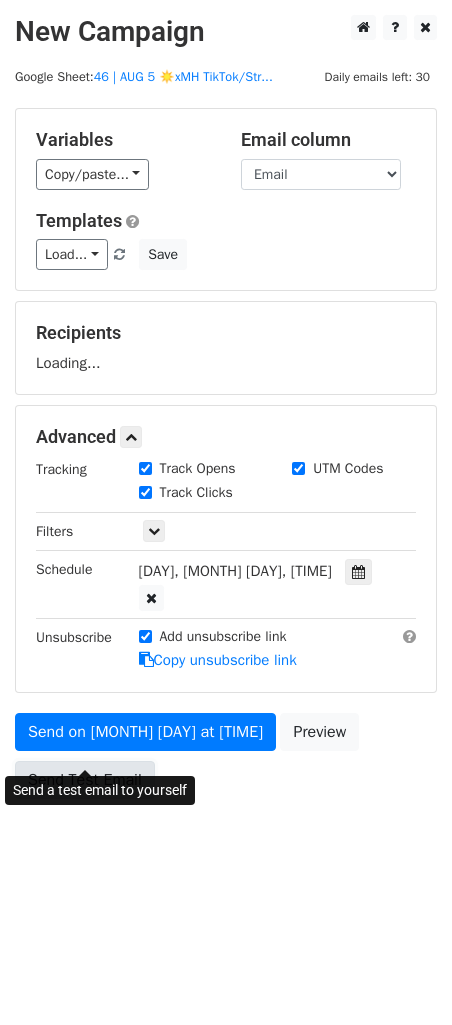 click on "Send Test Email" at bounding box center (85, 780) 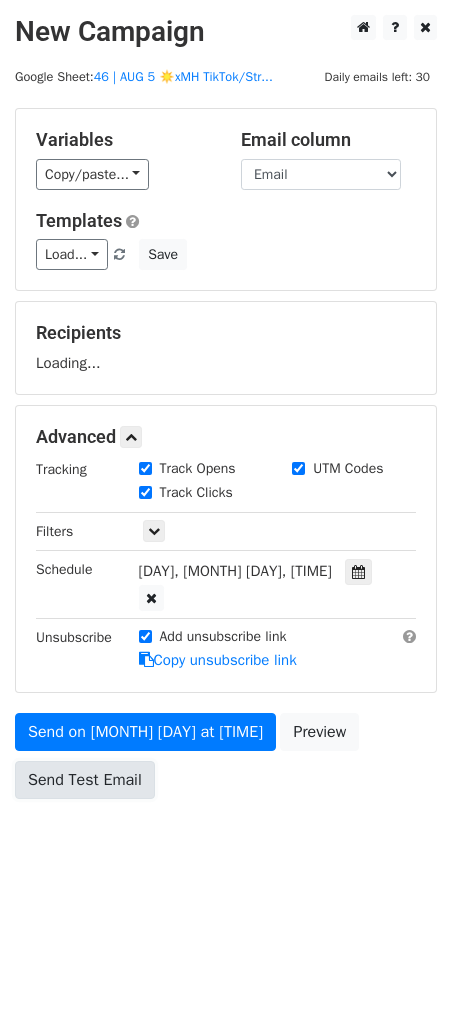 click on "Send Test Email" at bounding box center (85, 780) 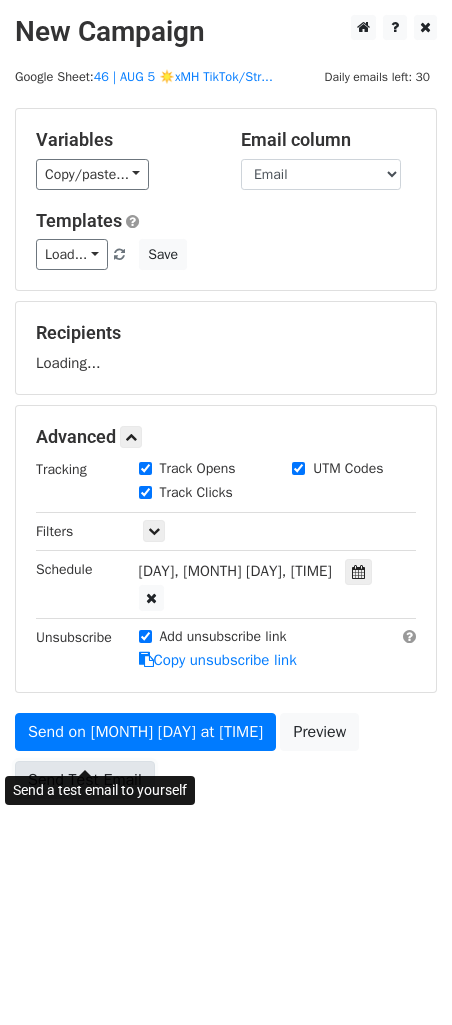 click on "Send Test Email" at bounding box center [85, 780] 